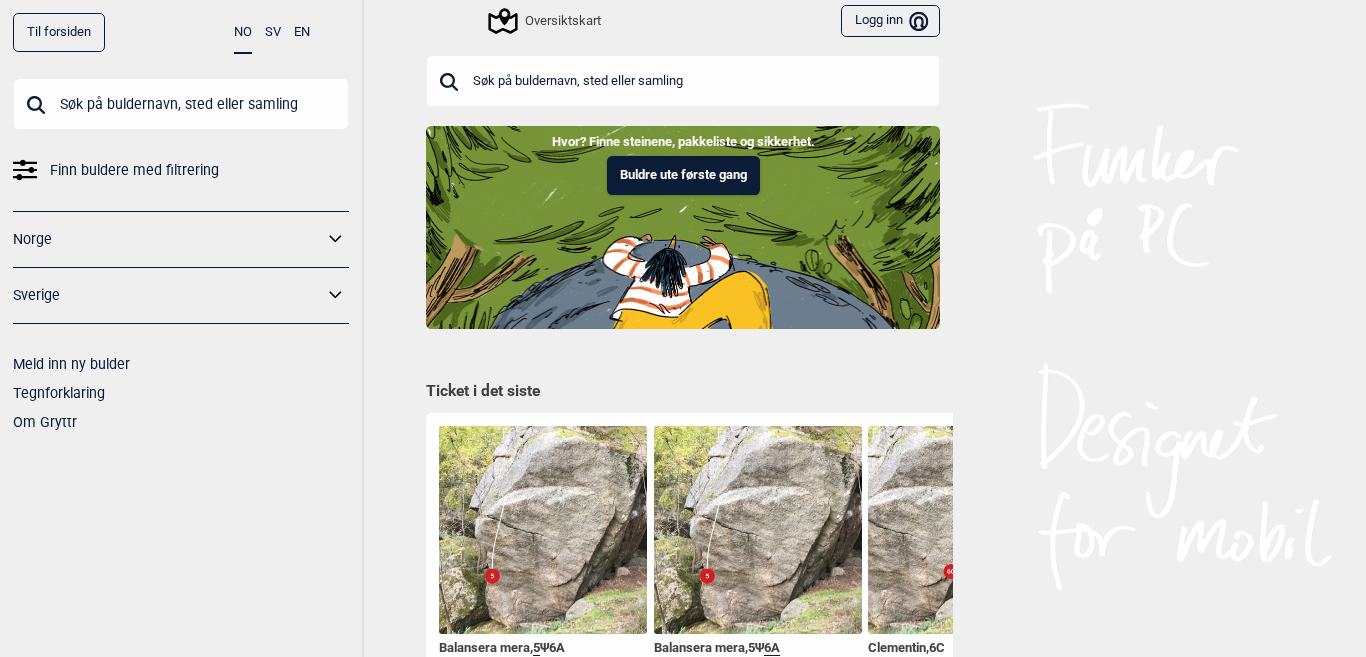 scroll, scrollTop: 0, scrollLeft: 0, axis: both 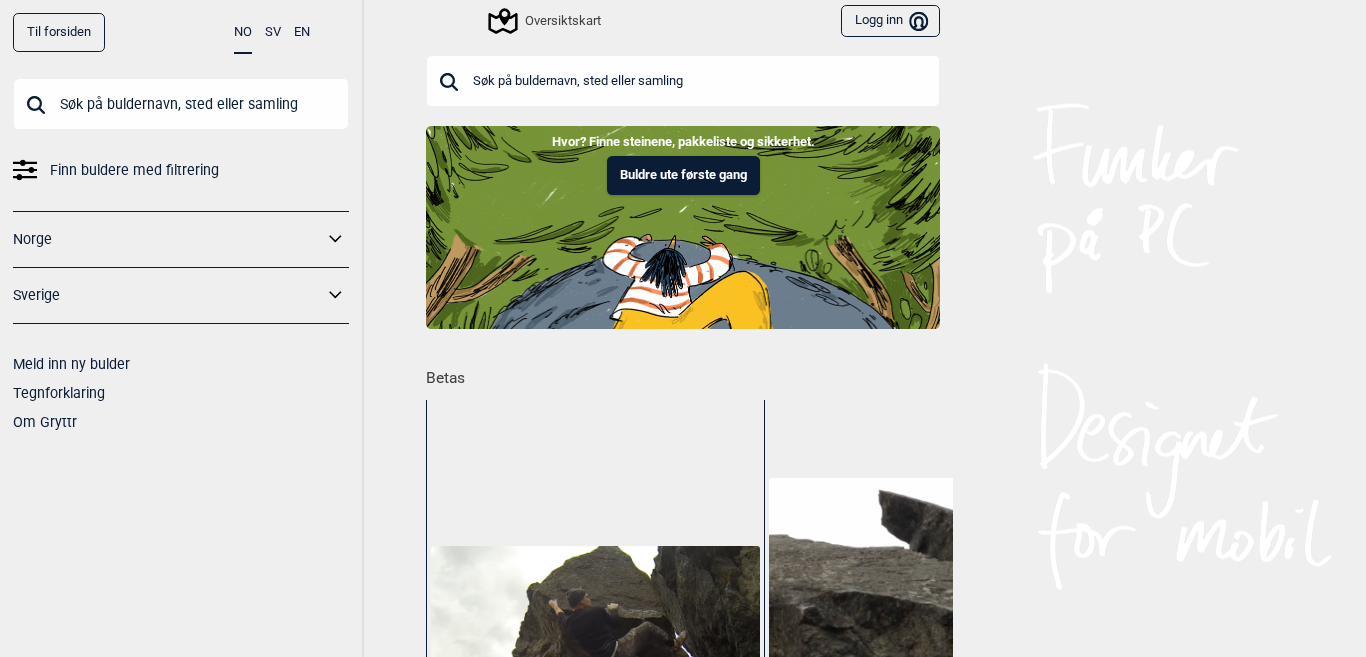 click 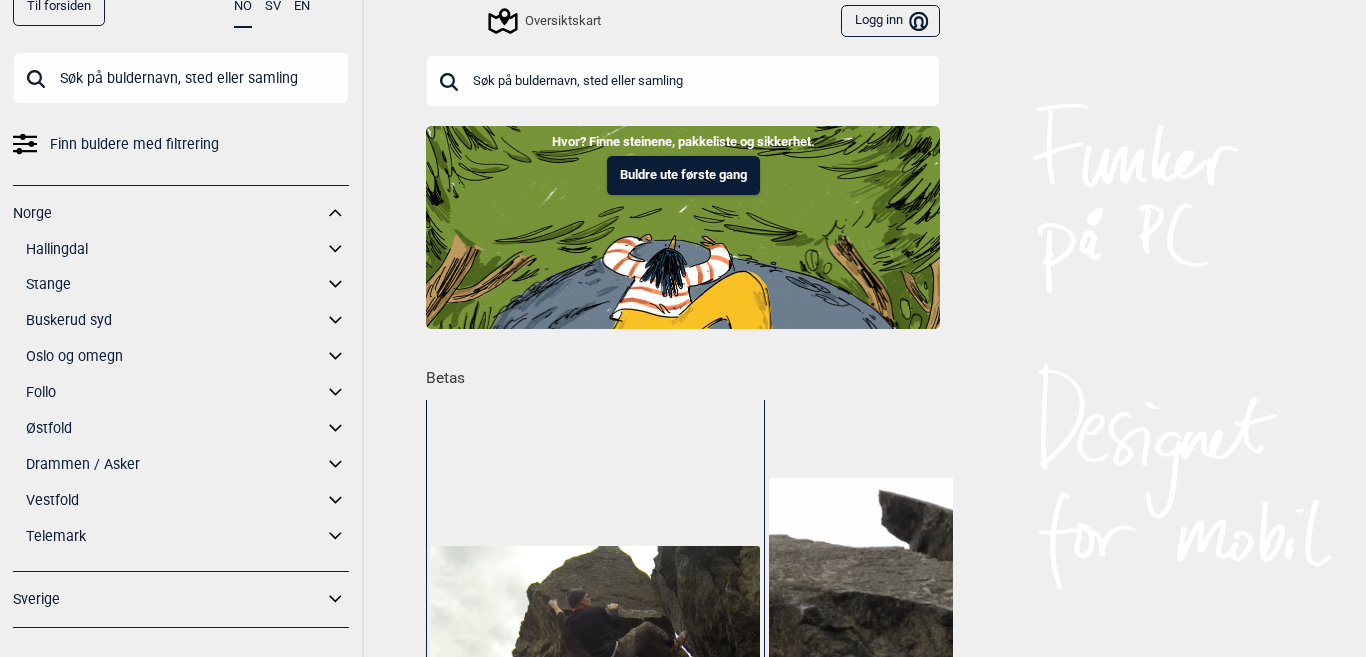 scroll, scrollTop: 0, scrollLeft: 0, axis: both 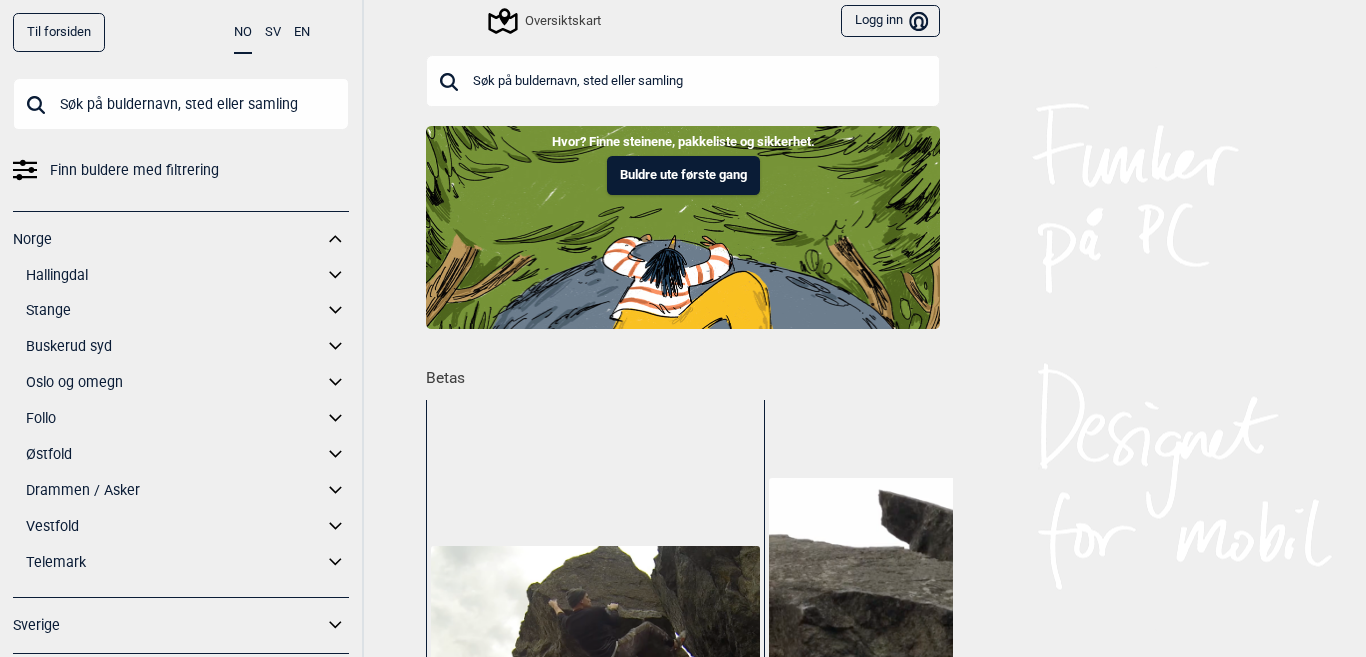 click on "Oversiktskart" at bounding box center [546, 21] 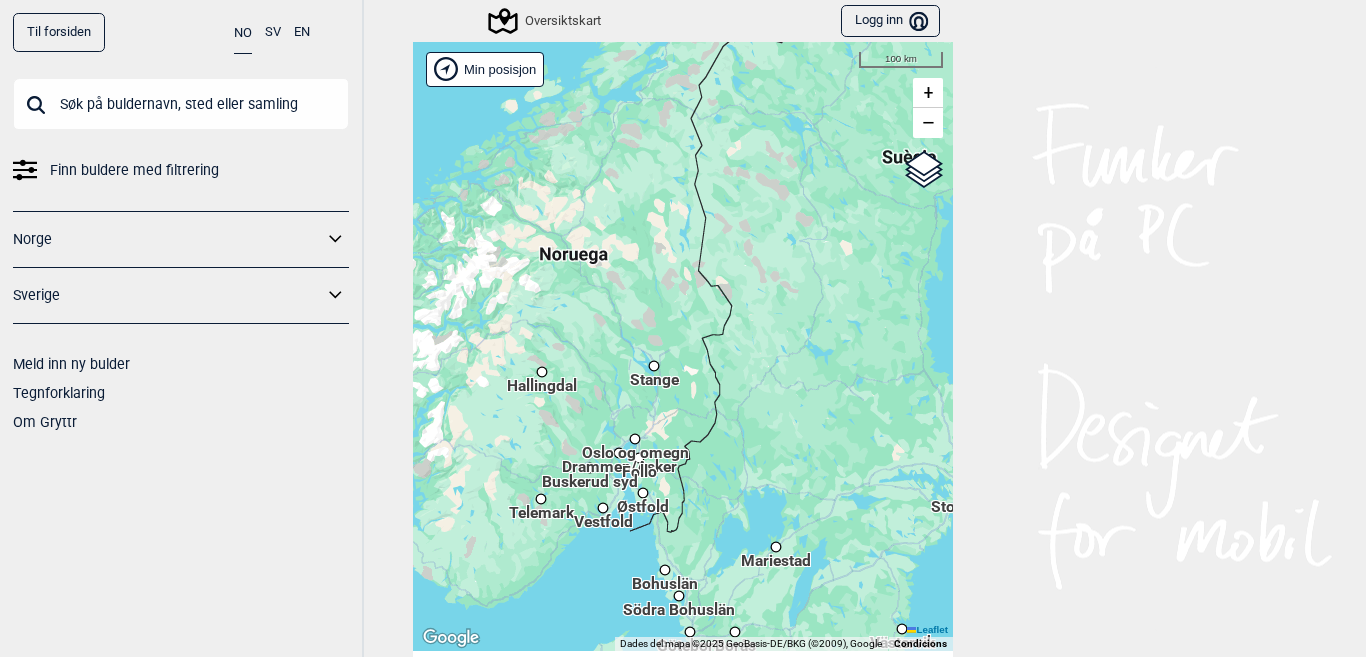 drag, startPoint x: 709, startPoint y: 154, endPoint x: 710, endPoint y: 301, distance: 147.0034 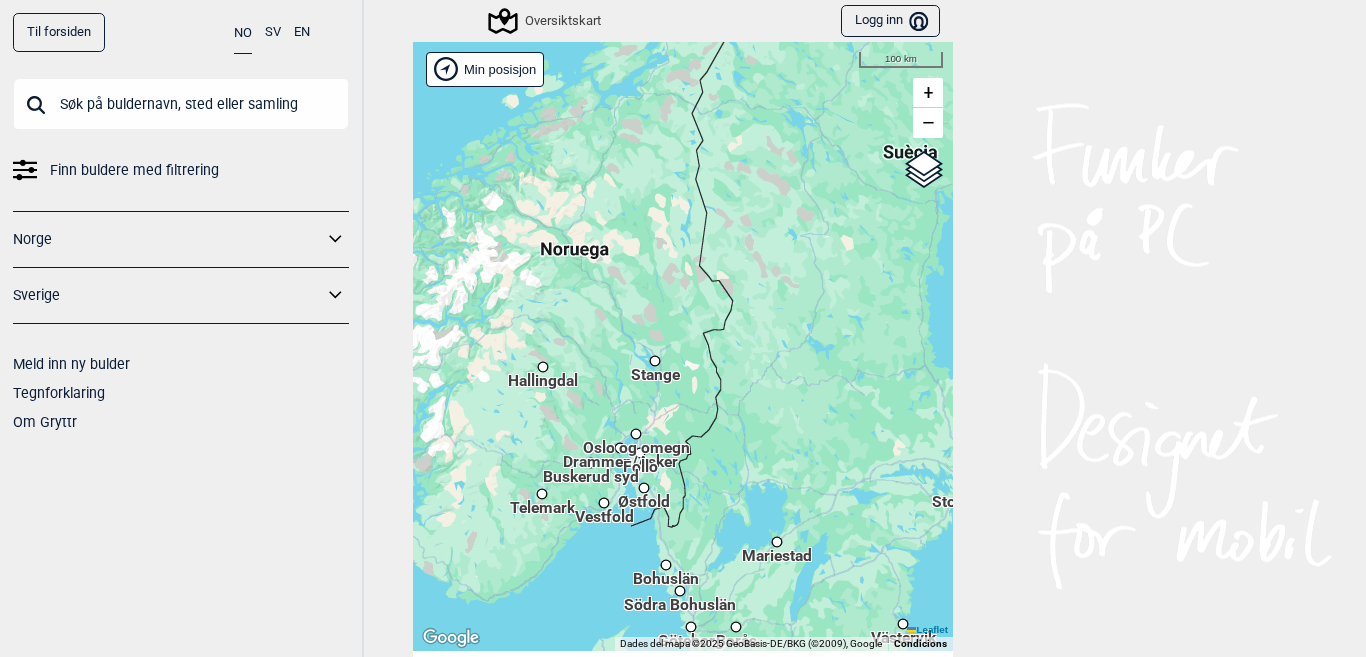click on "Stange" at bounding box center (655, 365) 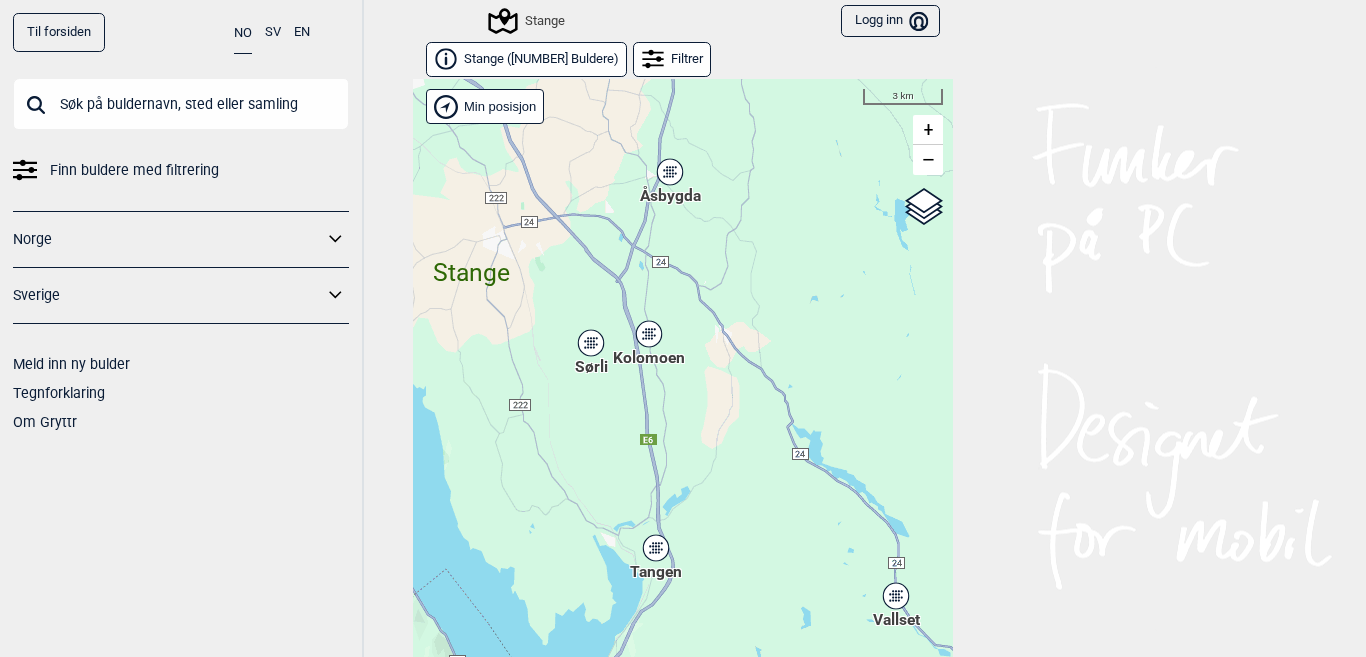 scroll, scrollTop: 31, scrollLeft: 0, axis: vertical 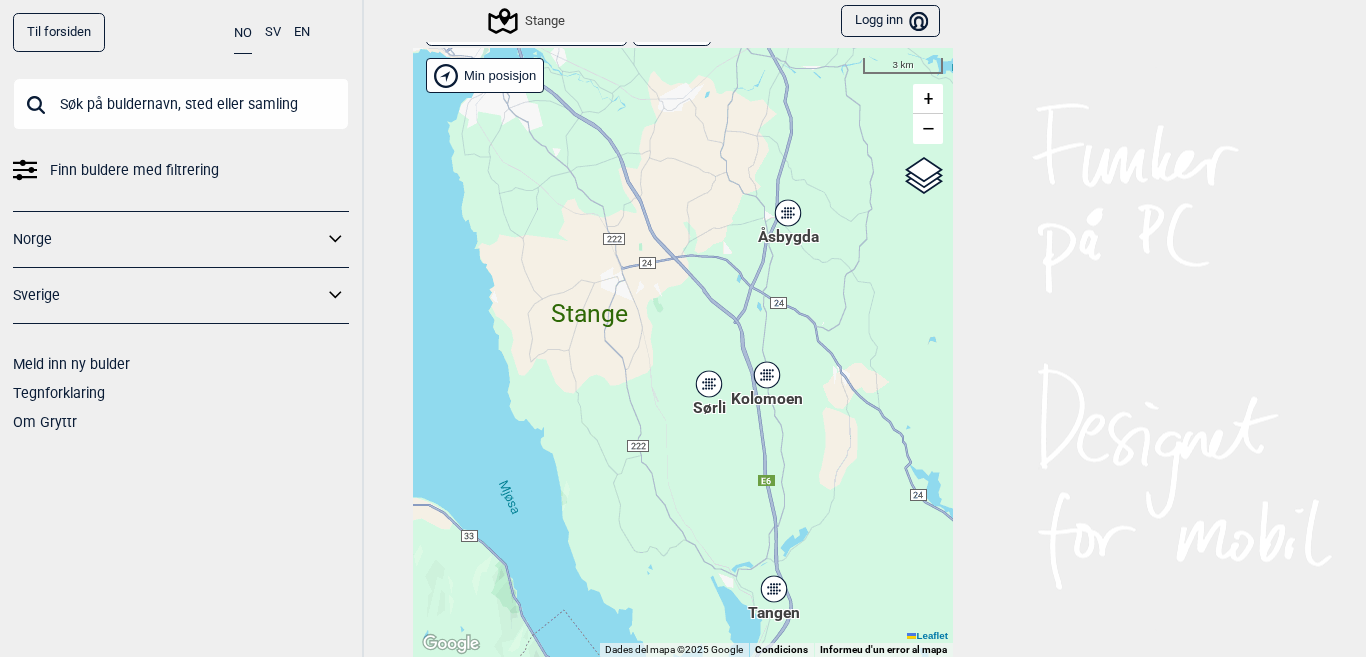 drag, startPoint x: 585, startPoint y: 231, endPoint x: 703, endPoint y: 303, distance: 138.23169 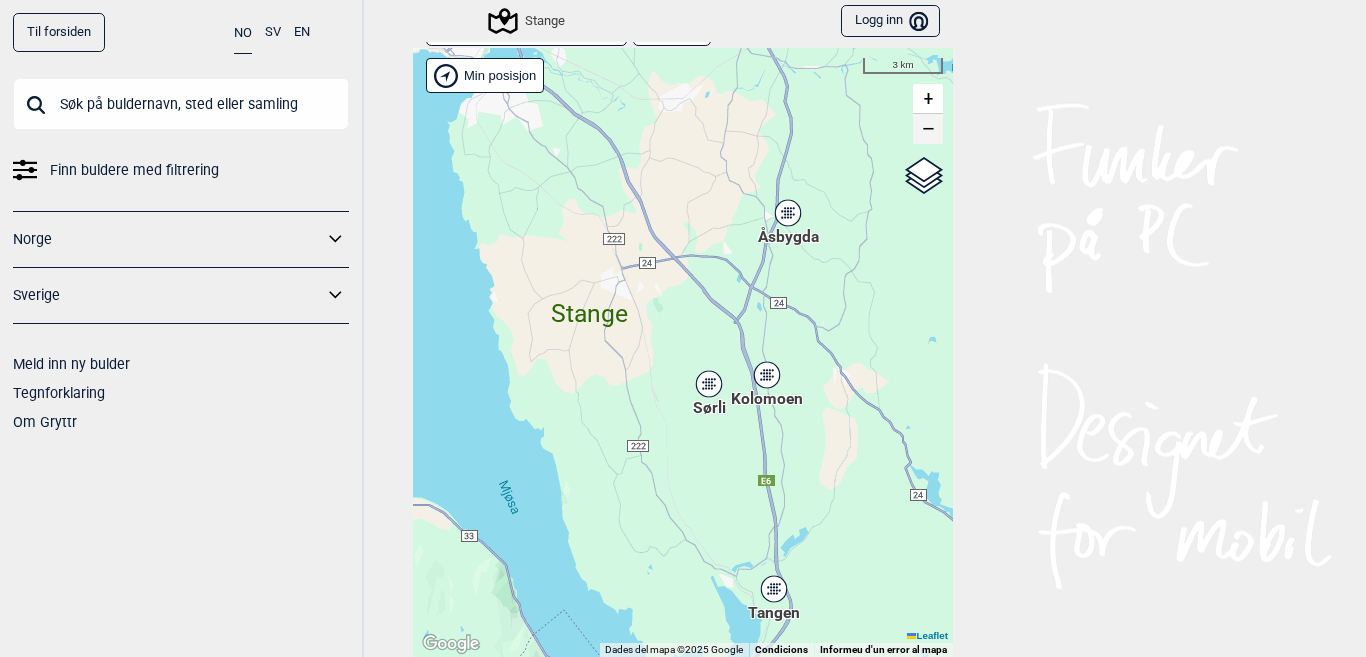click on "−" at bounding box center [928, 129] 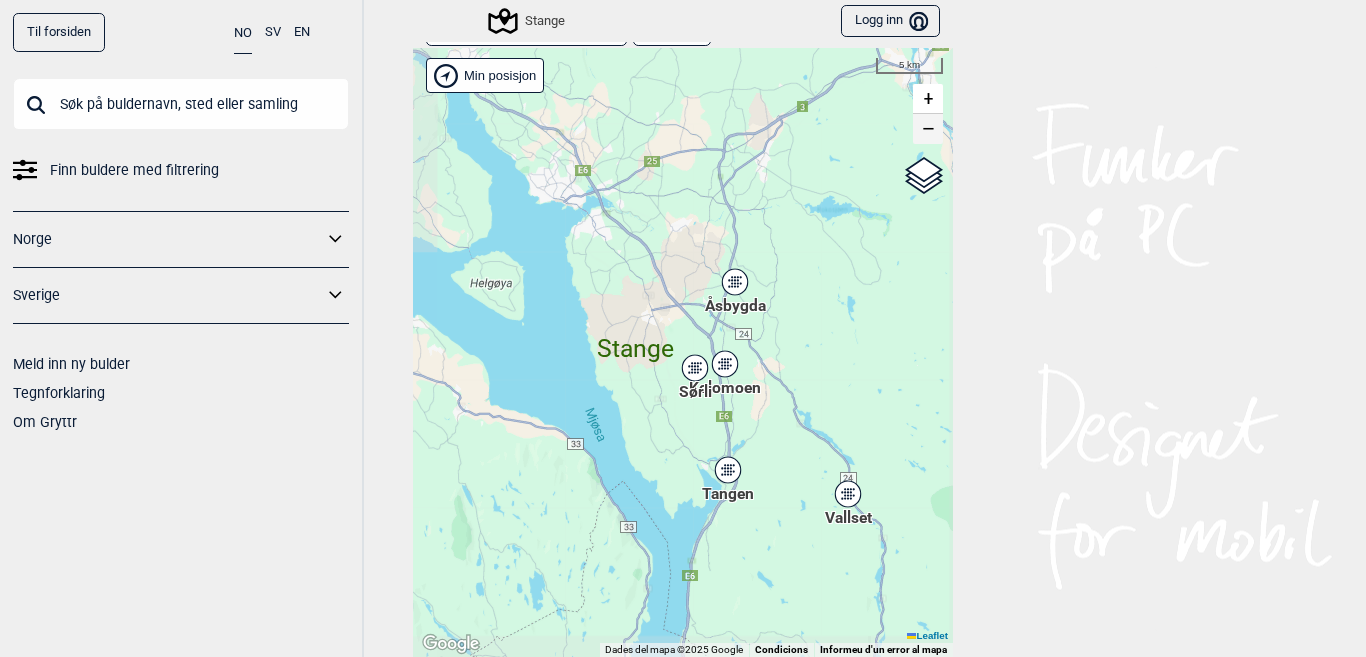 click on "−" at bounding box center [928, 129] 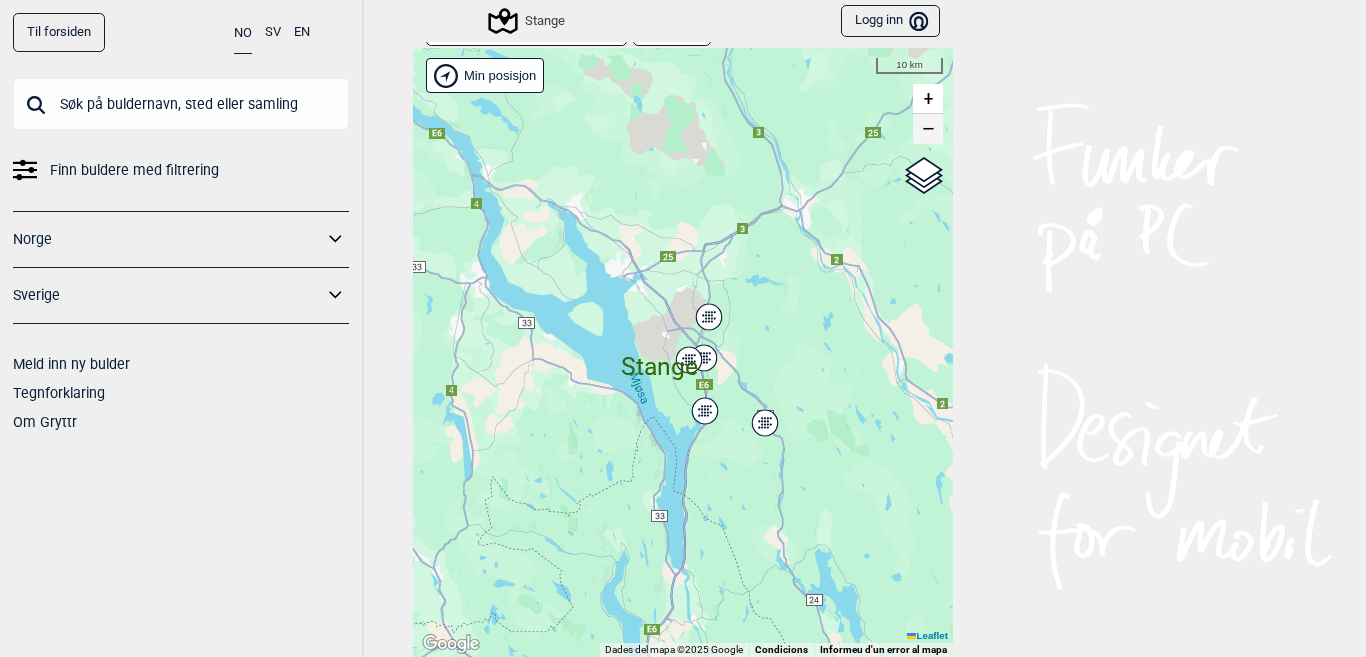 click on "−" at bounding box center [928, 129] 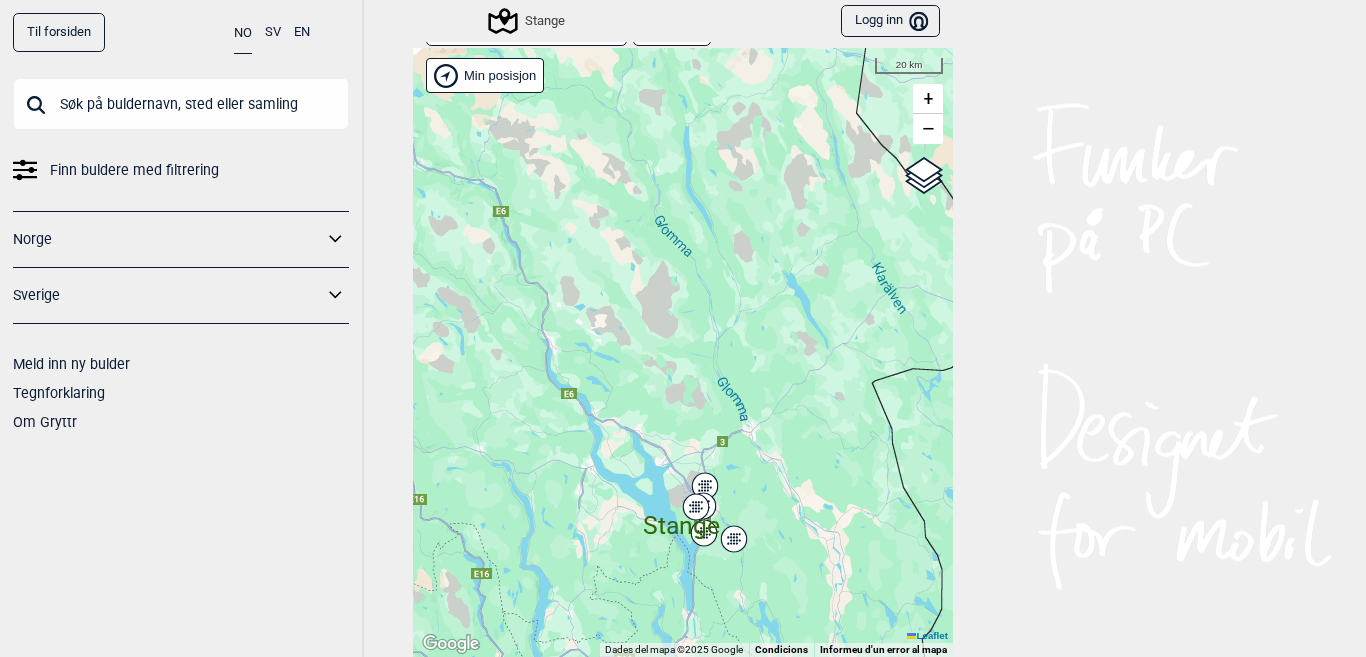 drag, startPoint x: 746, startPoint y: 398, endPoint x: 756, endPoint y: 549, distance: 151.33076 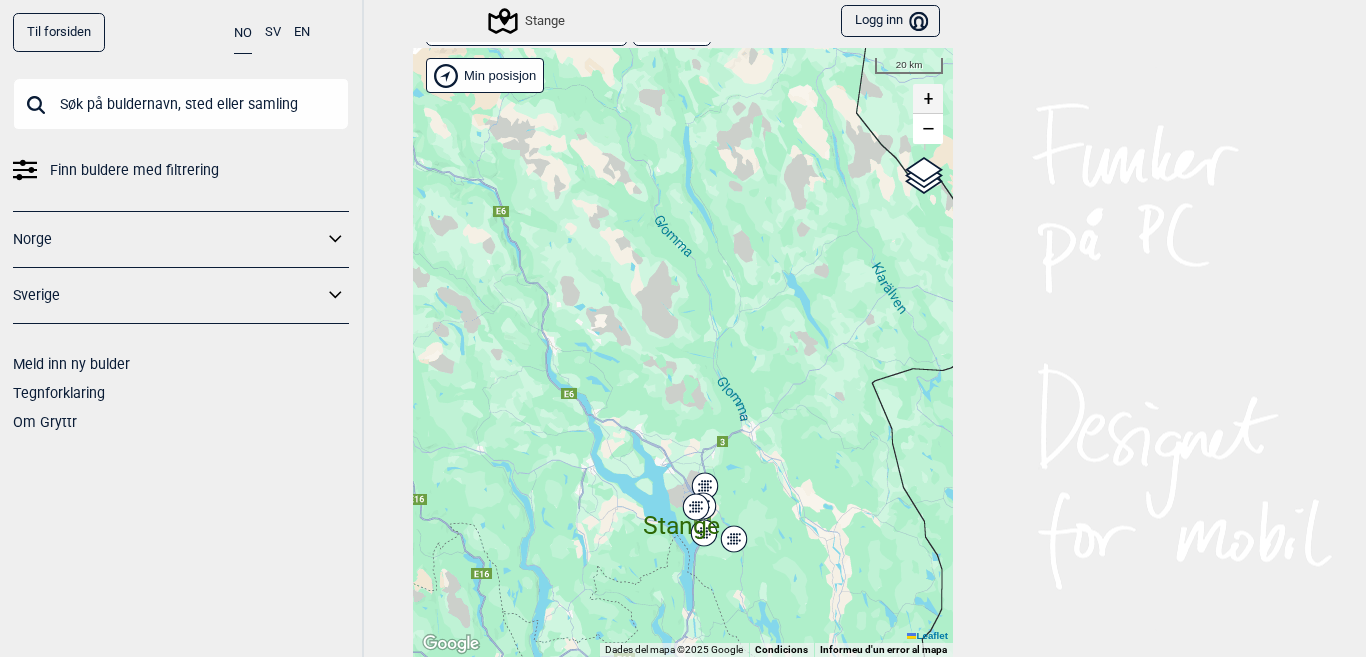 click on "+" at bounding box center (928, 99) 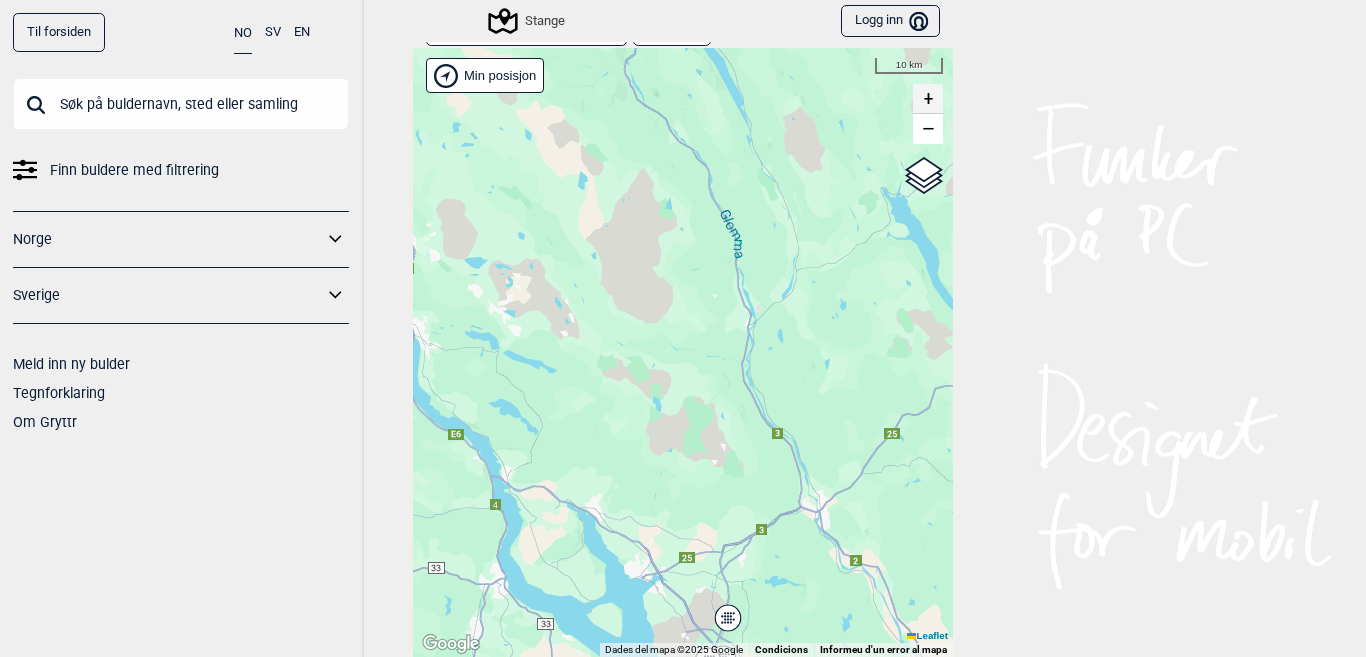 click on "+" at bounding box center (928, 99) 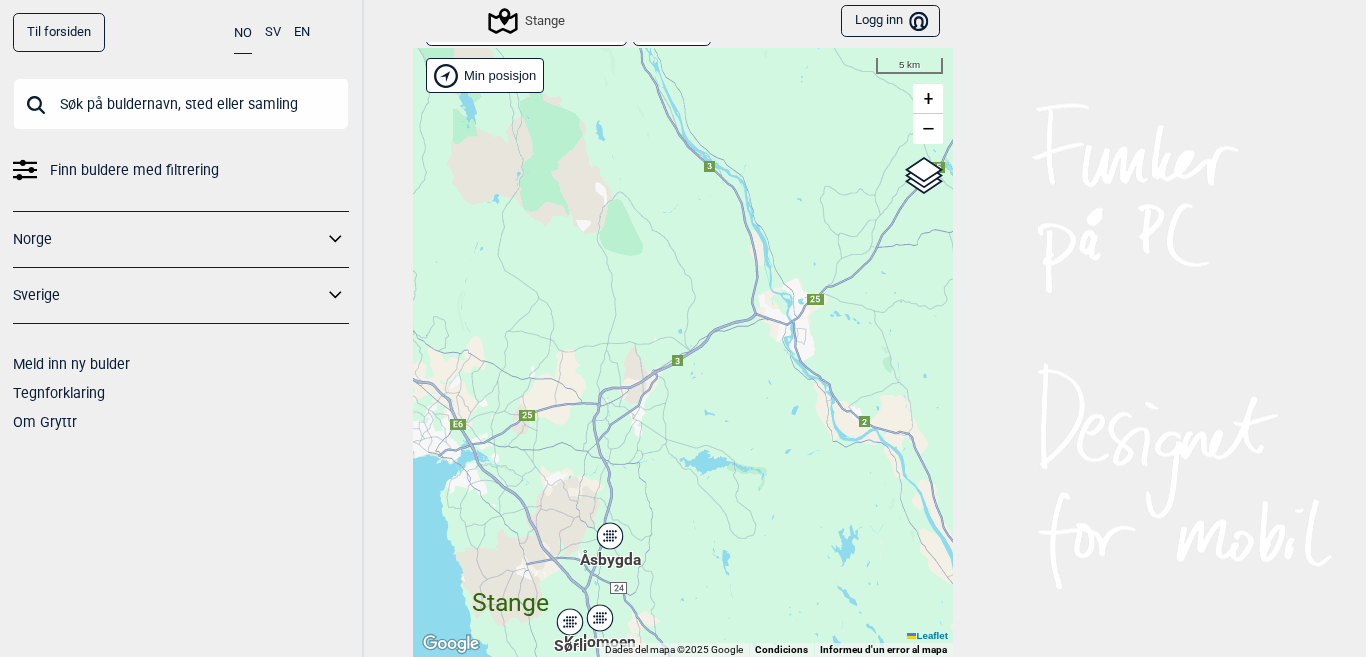 drag, startPoint x: 728, startPoint y: 561, endPoint x: 564, endPoint y: 213, distance: 384.70767 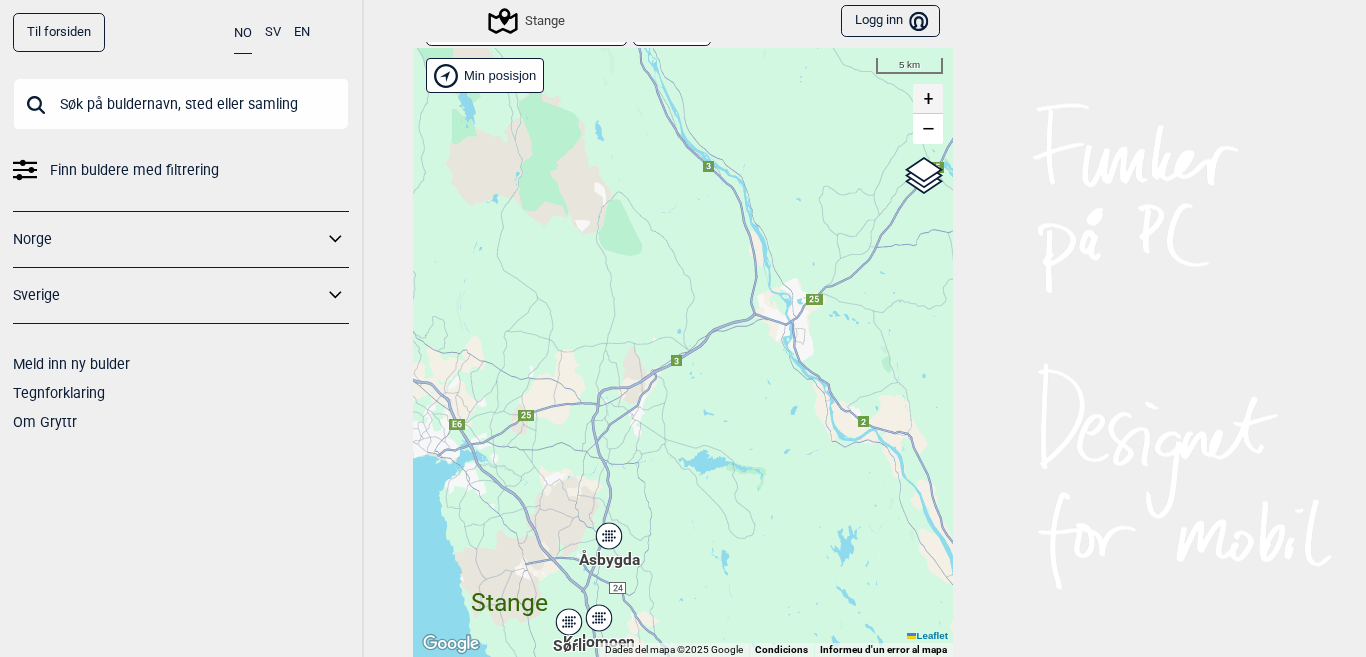 click on "+" at bounding box center (928, 99) 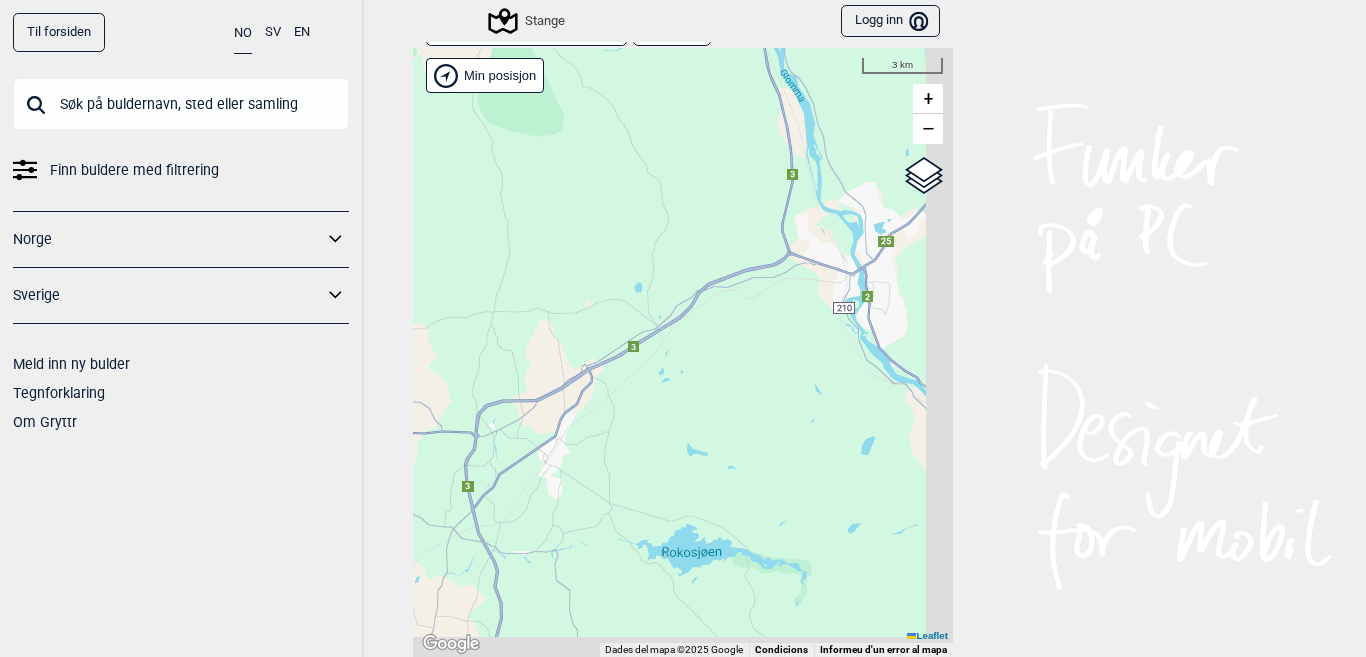 drag, startPoint x: 772, startPoint y: 445, endPoint x: 679, endPoint y: 404, distance: 101.636604 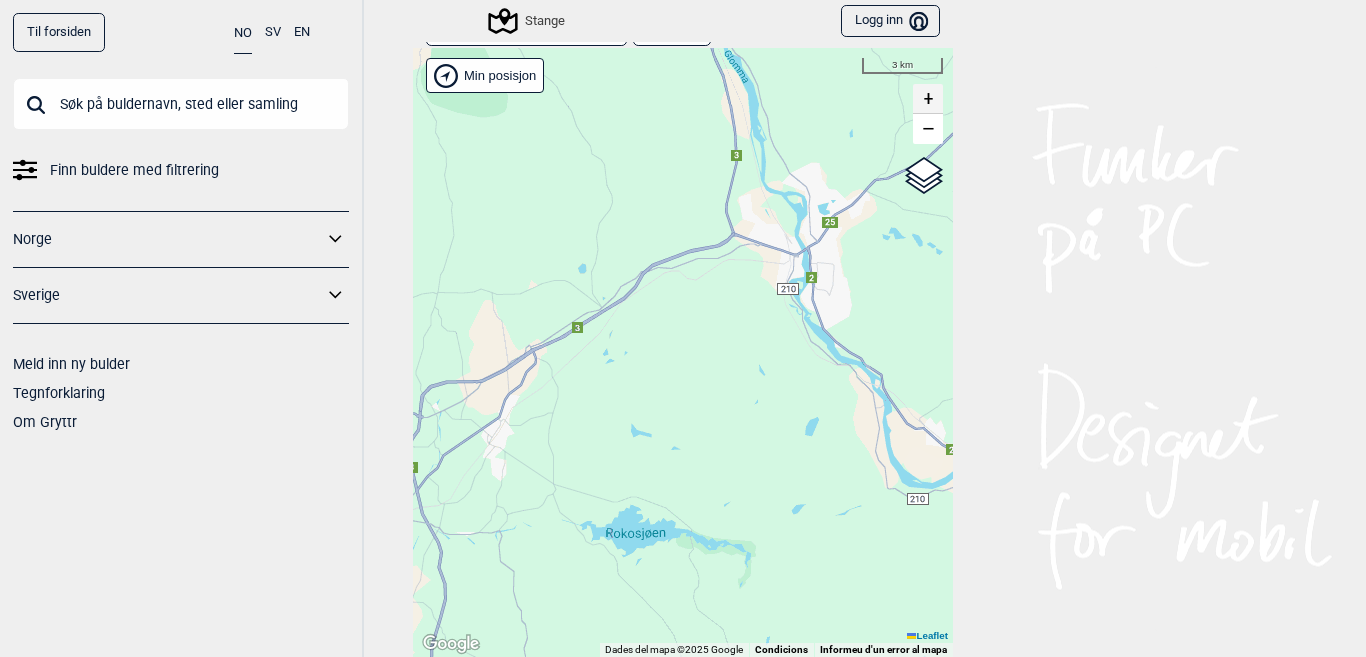click on "+" at bounding box center (928, 99) 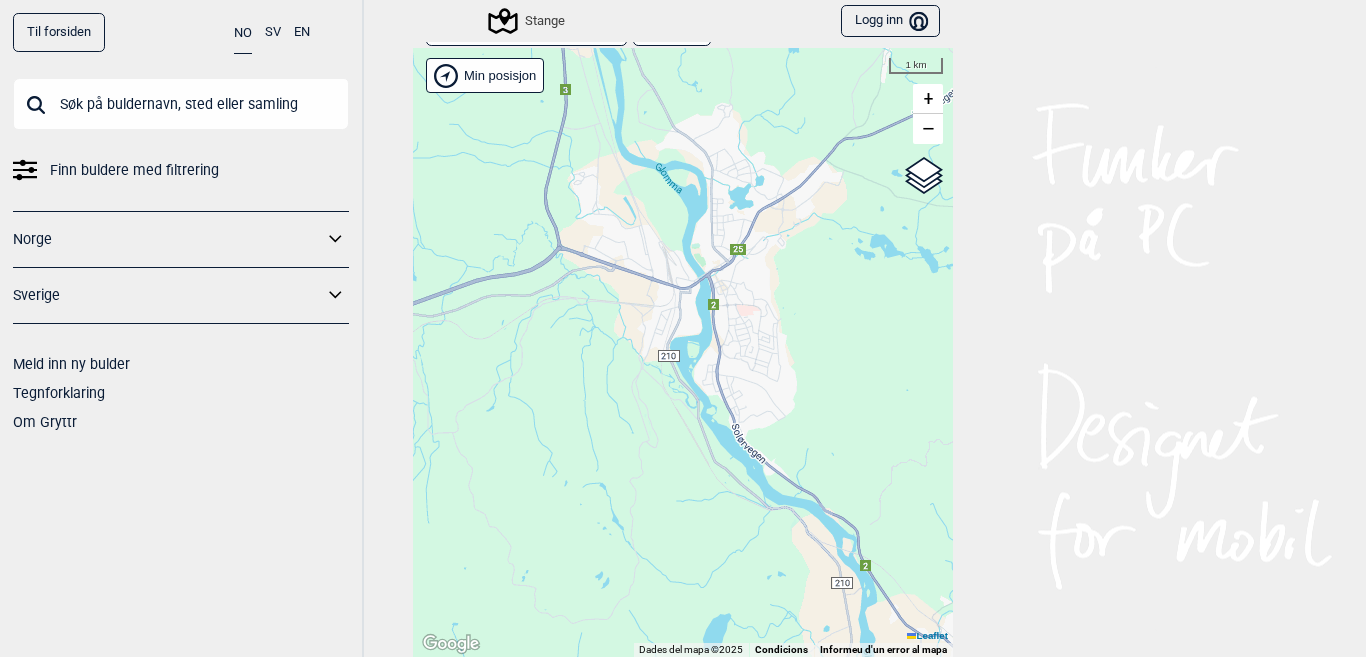 drag, startPoint x: 799, startPoint y: 303, endPoint x: 574, endPoint y: 435, distance: 260.86203 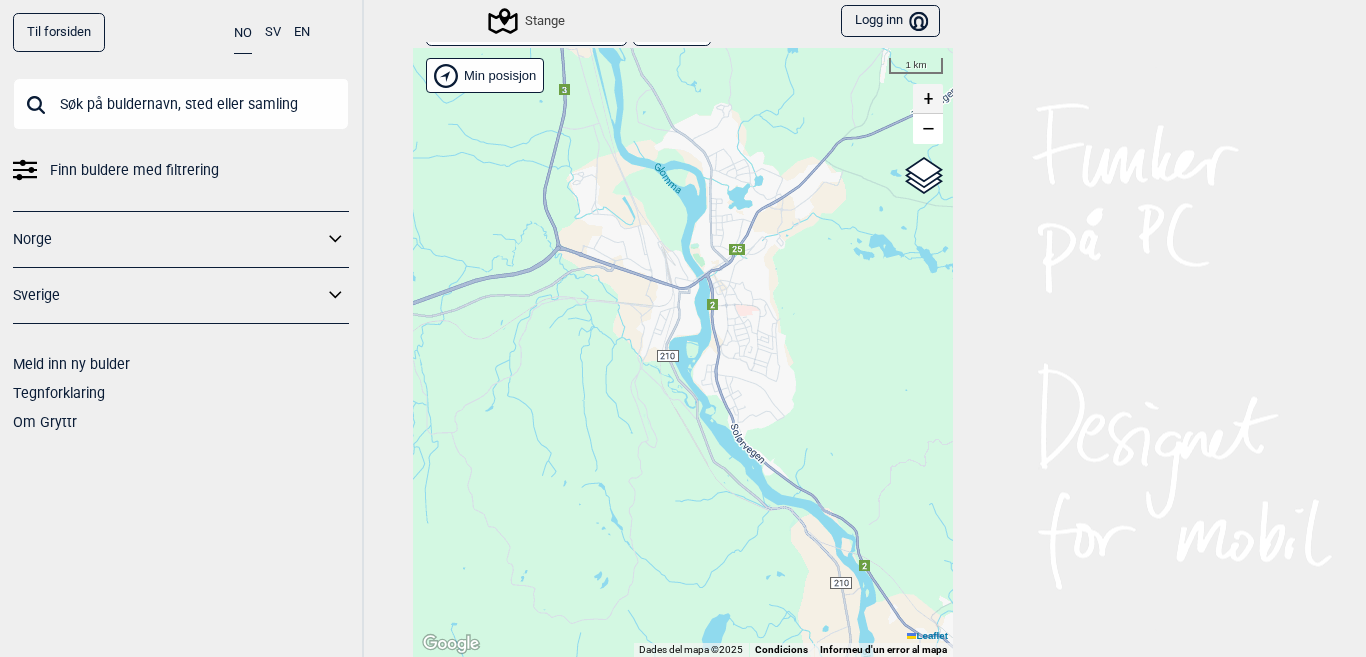 click on "+" at bounding box center (928, 99) 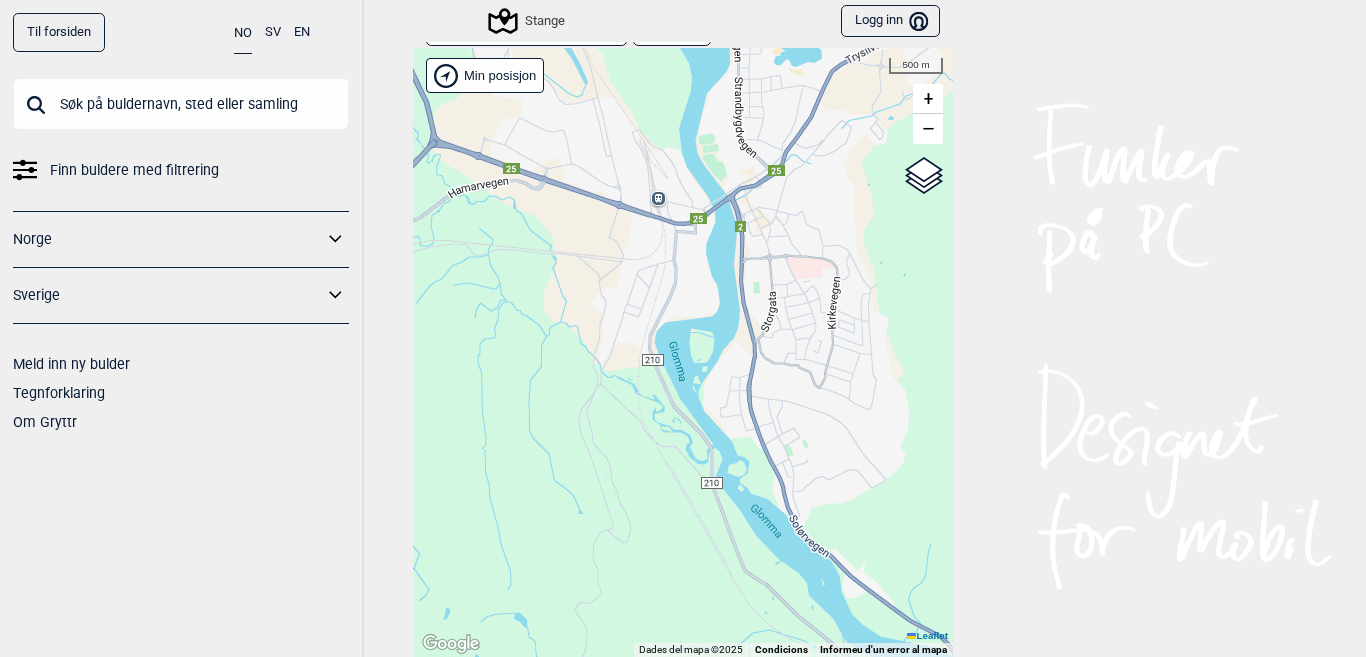 click on "Hallingdal
Stange
Buskerud syd
Oslo og omegn
Follo
Østfold
Drammen/Asker" at bounding box center (683, 352) 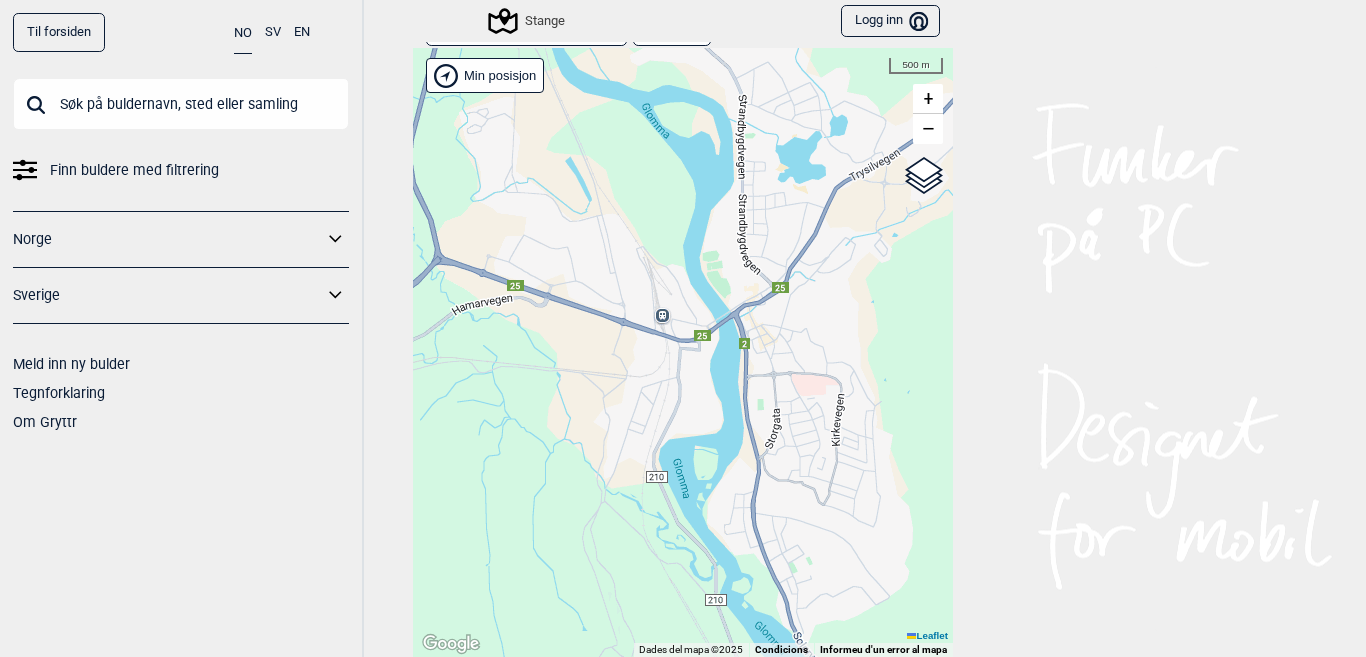 drag, startPoint x: 617, startPoint y: 351, endPoint x: 621, endPoint y: 468, distance: 117.06836 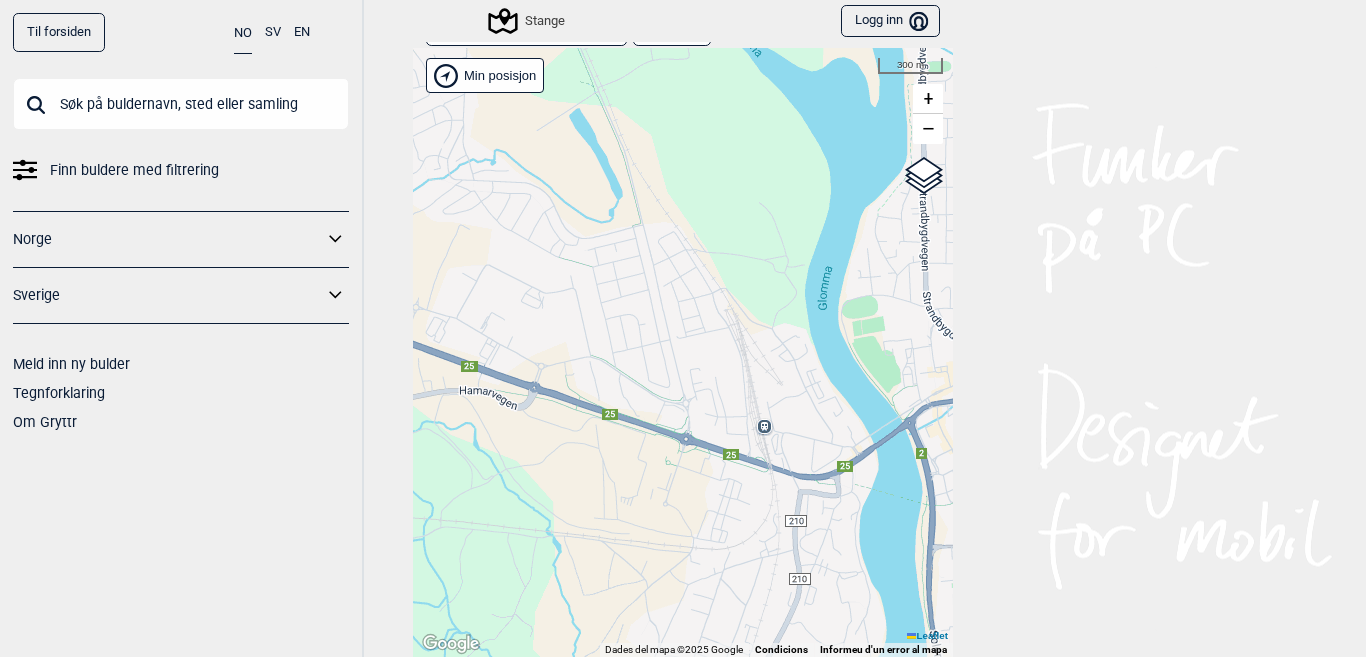 drag, startPoint x: 575, startPoint y: 289, endPoint x: 644, endPoint y: 541, distance: 261.27573 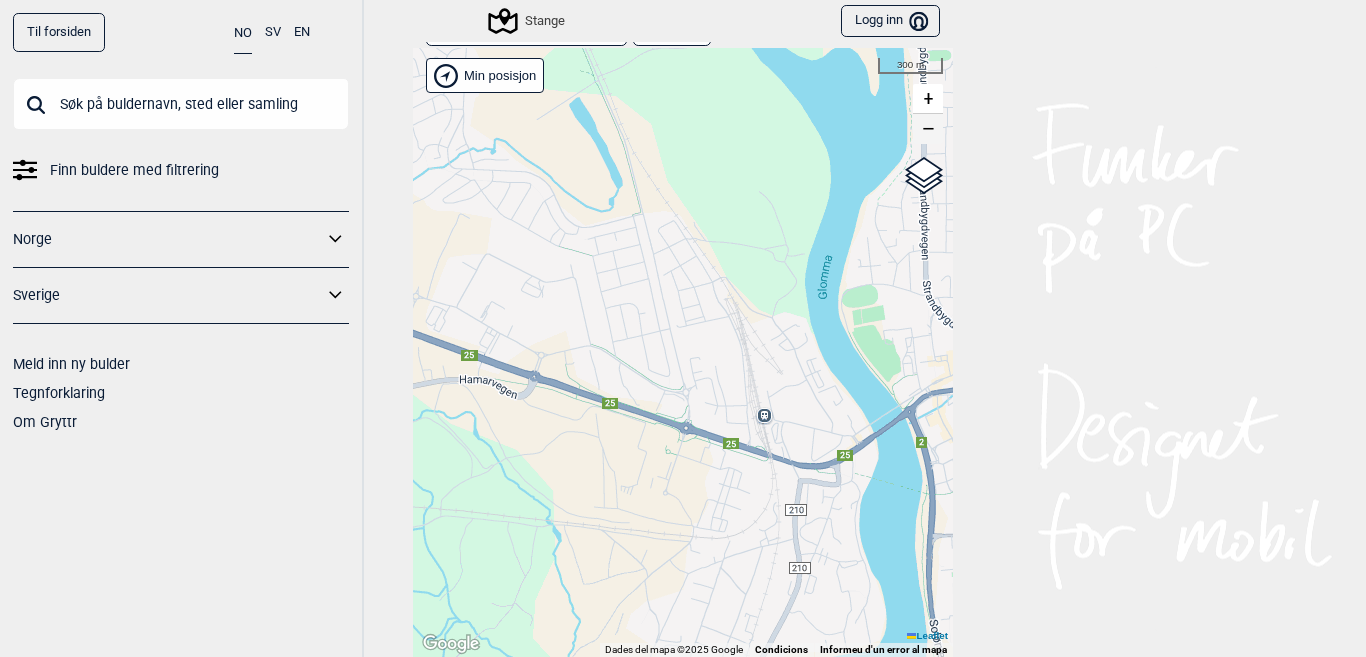click on "−" at bounding box center [928, 129] 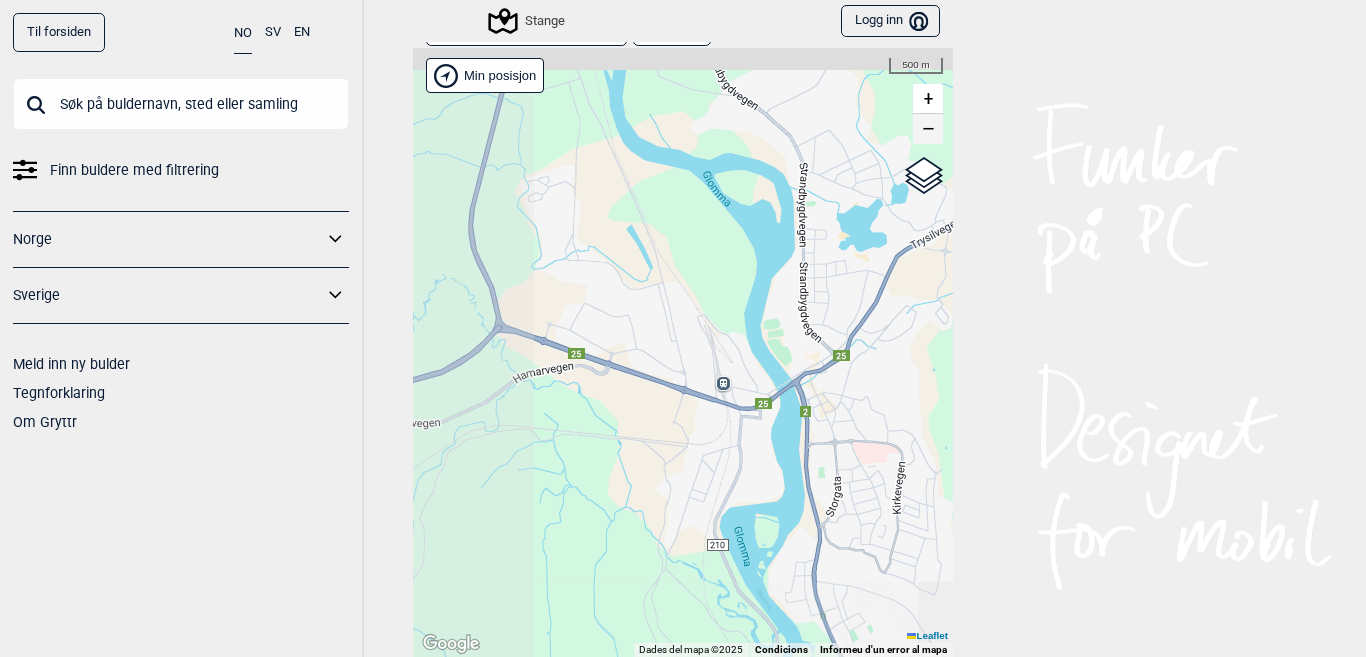click on "−" at bounding box center [928, 129] 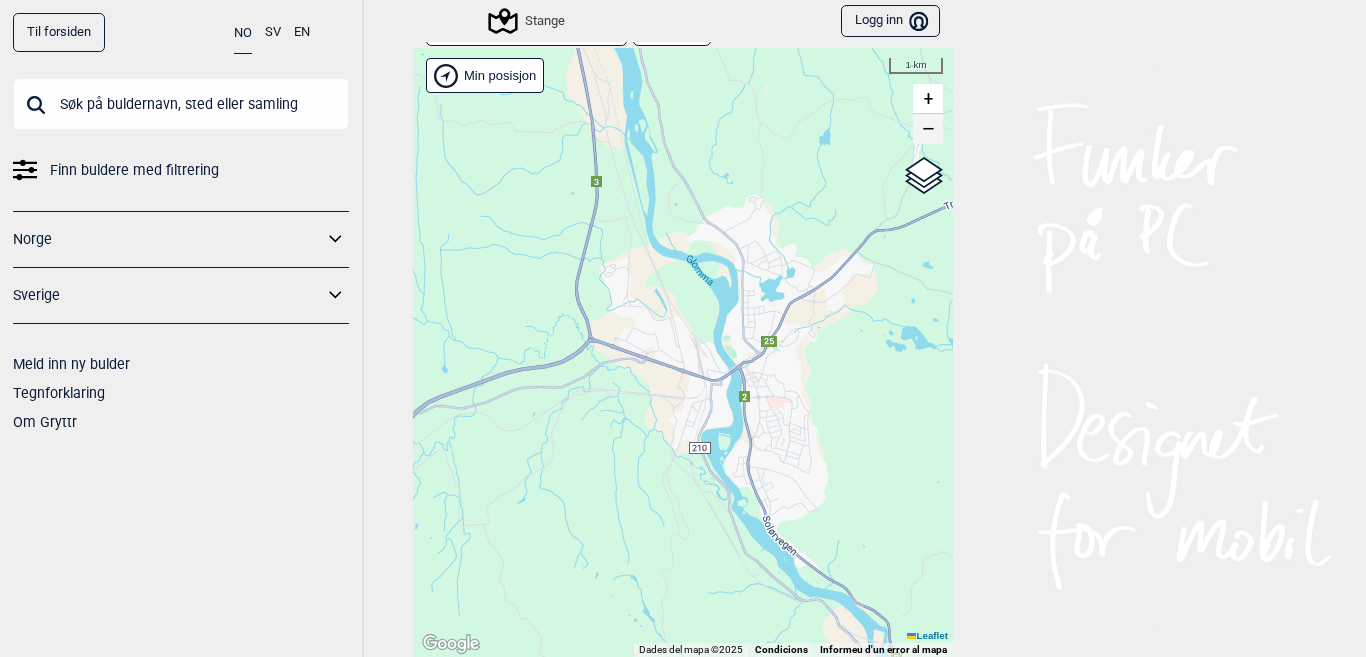 click on "−" at bounding box center (928, 129) 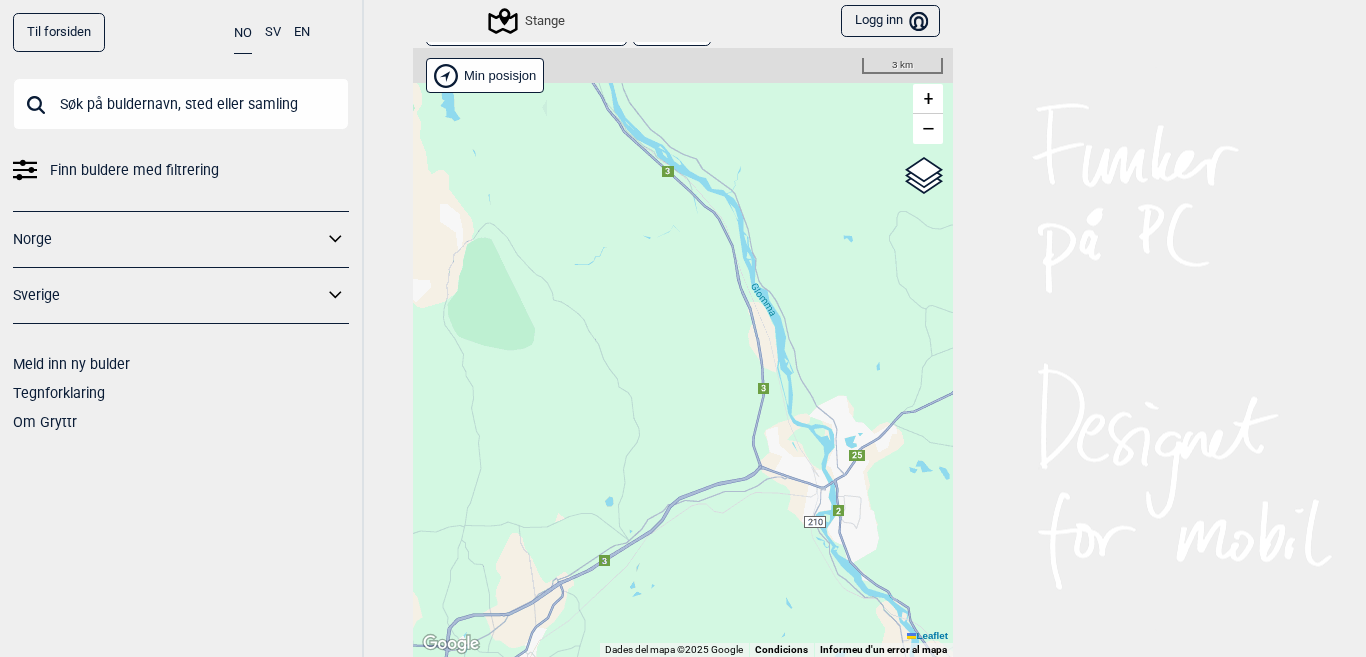 drag, startPoint x: 657, startPoint y: 513, endPoint x: 787, endPoint y: 637, distance: 179.65523 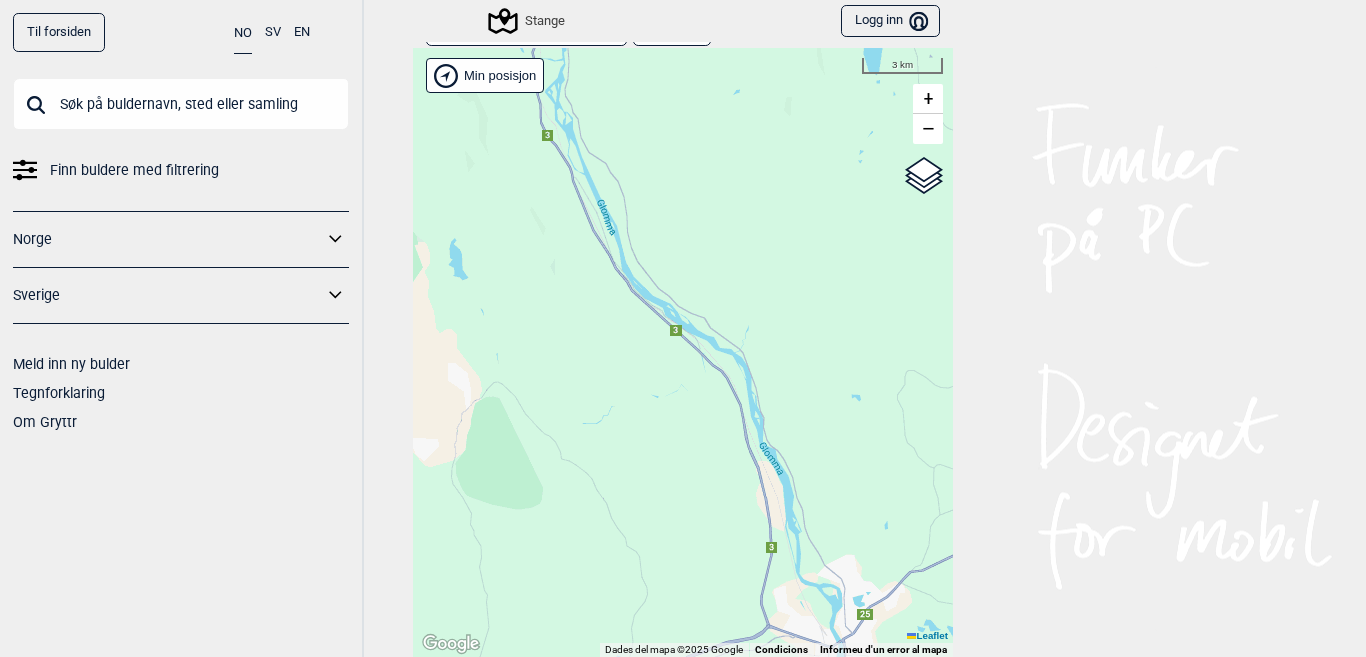 drag, startPoint x: 823, startPoint y: 294, endPoint x: 887, endPoint y: 507, distance: 222.40729 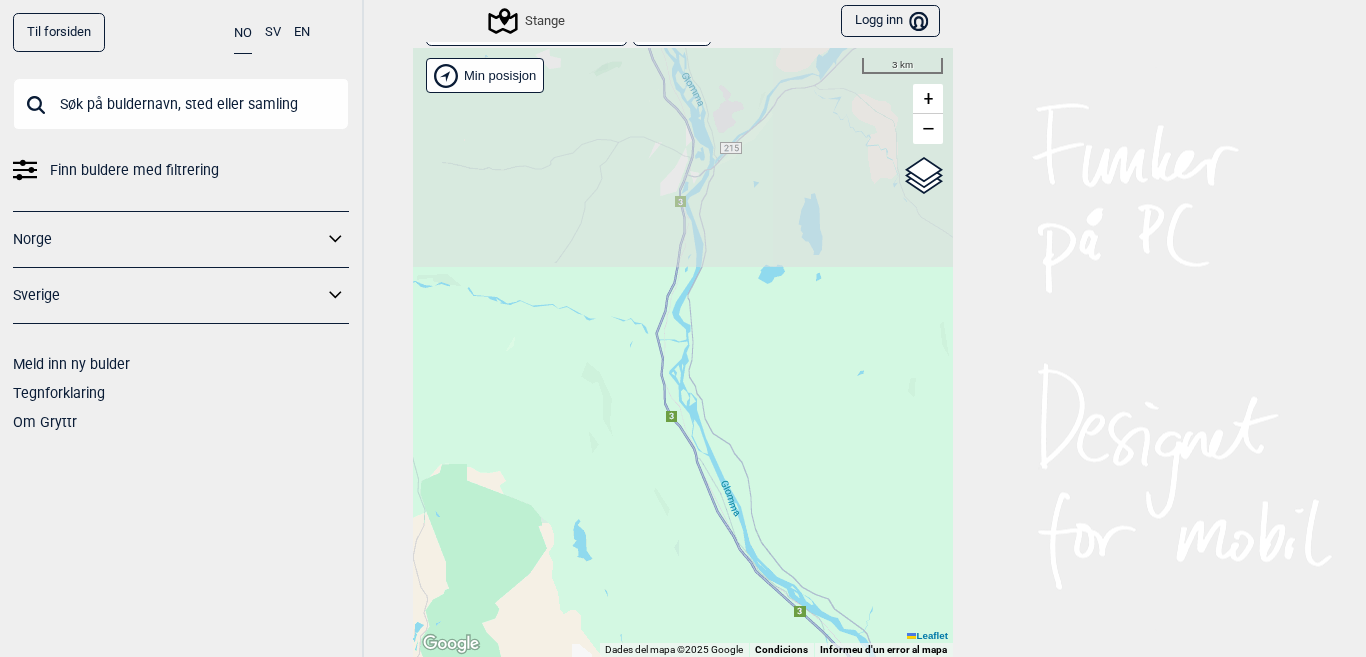 drag, startPoint x: 722, startPoint y: 175, endPoint x: 801, endPoint y: 444, distance: 280.36047 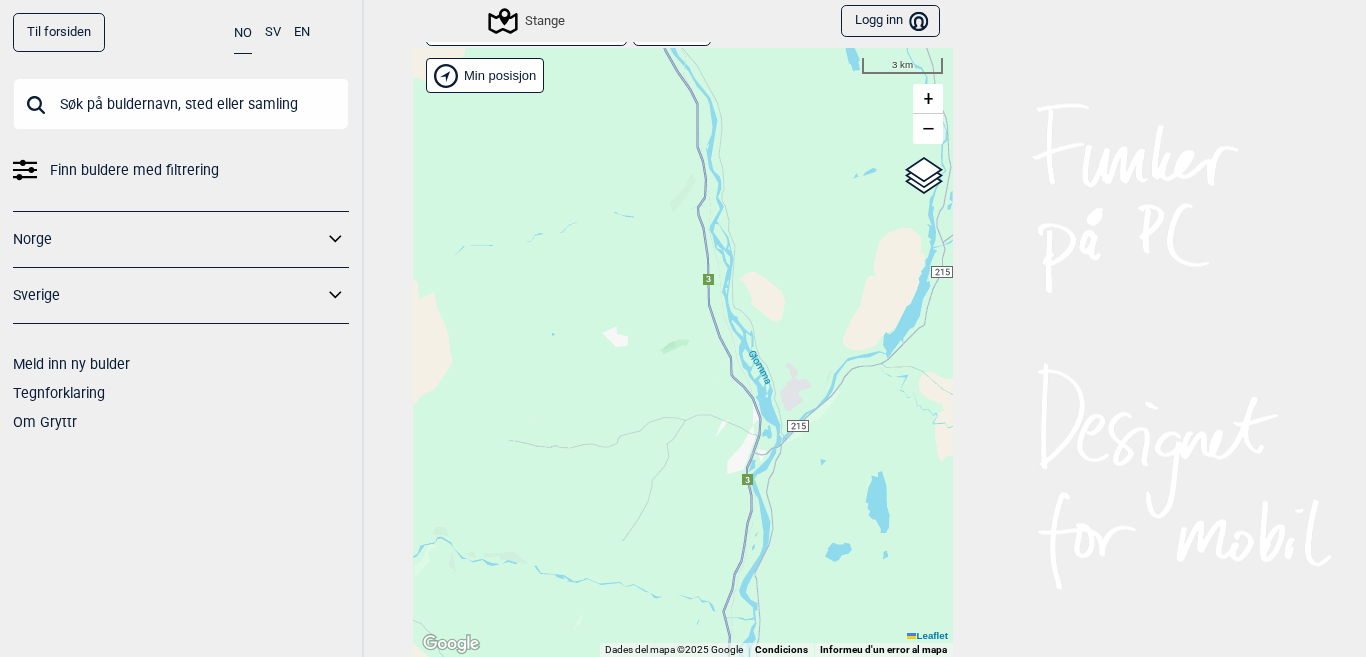 drag, startPoint x: 802, startPoint y: 433, endPoint x: 820, endPoint y: 534, distance: 102.59142 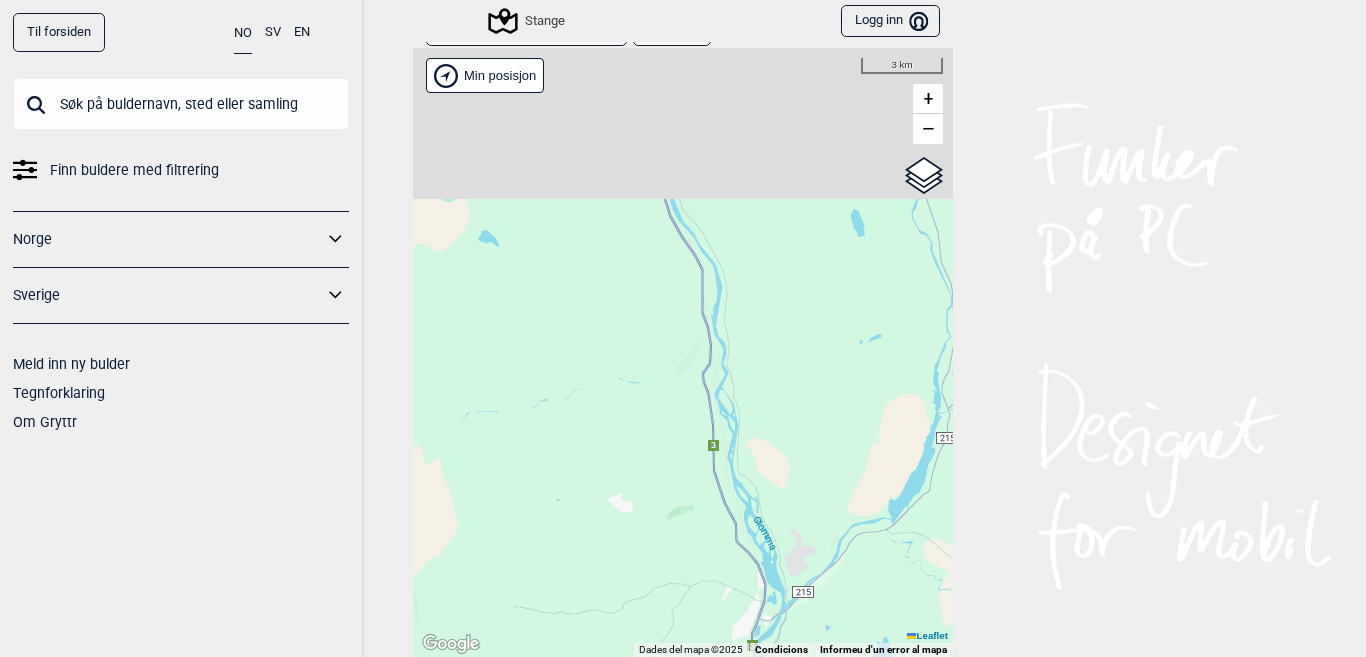 drag, startPoint x: 813, startPoint y: 290, endPoint x: 818, endPoint y: 459, distance: 169.07394 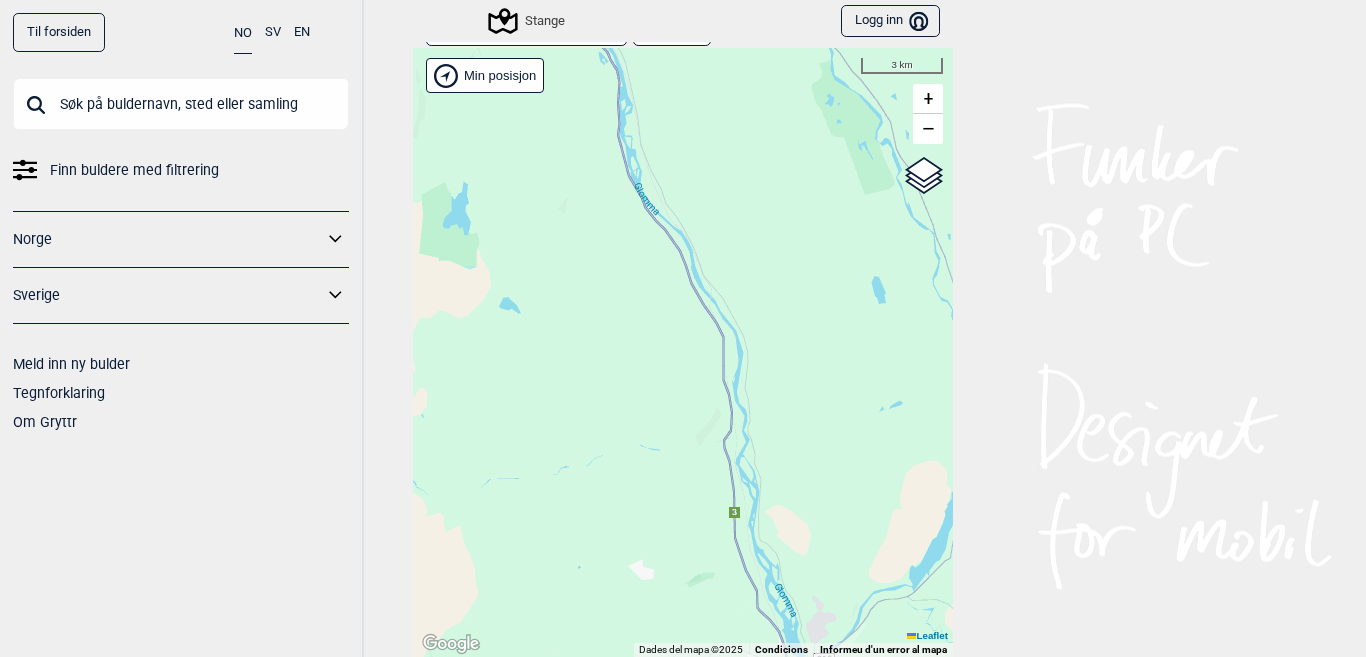 drag, startPoint x: 782, startPoint y: 349, endPoint x: 750, endPoint y: 213, distance: 139.71399 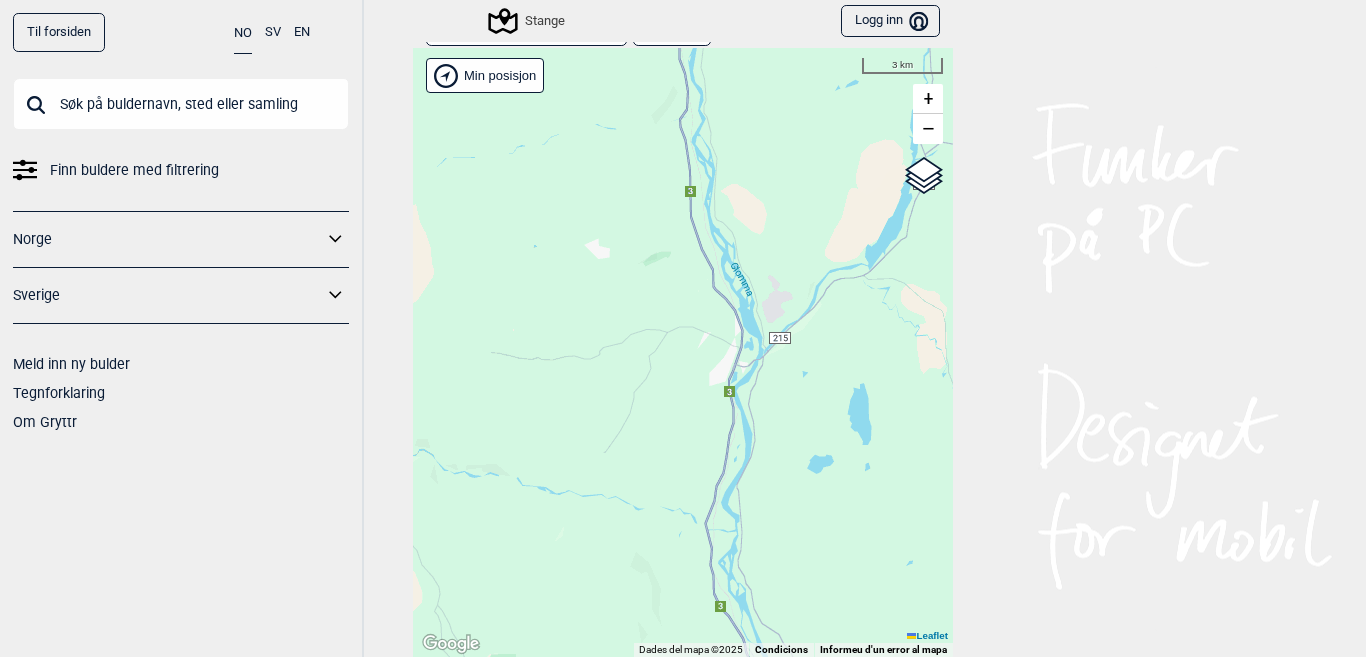 drag, startPoint x: 797, startPoint y: 478, endPoint x: 774, endPoint y: 326, distance: 153.73029 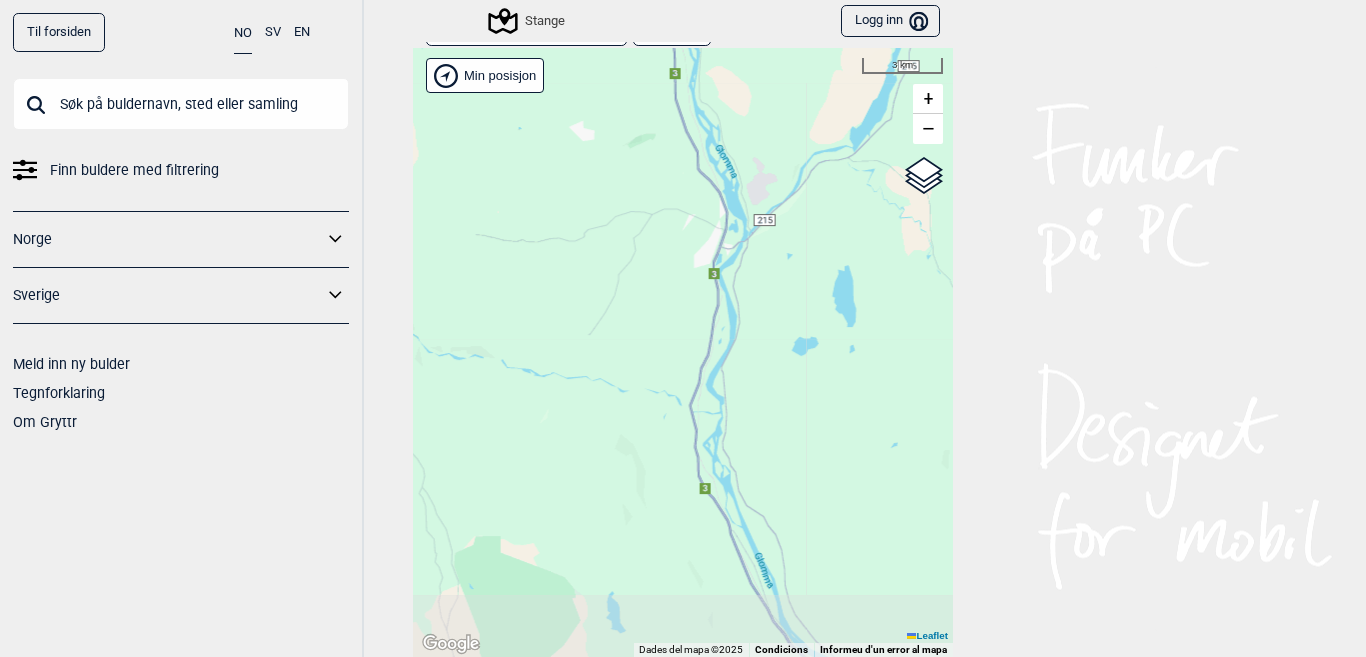 drag, startPoint x: 805, startPoint y: 467, endPoint x: 774, endPoint y: 219, distance: 249.93 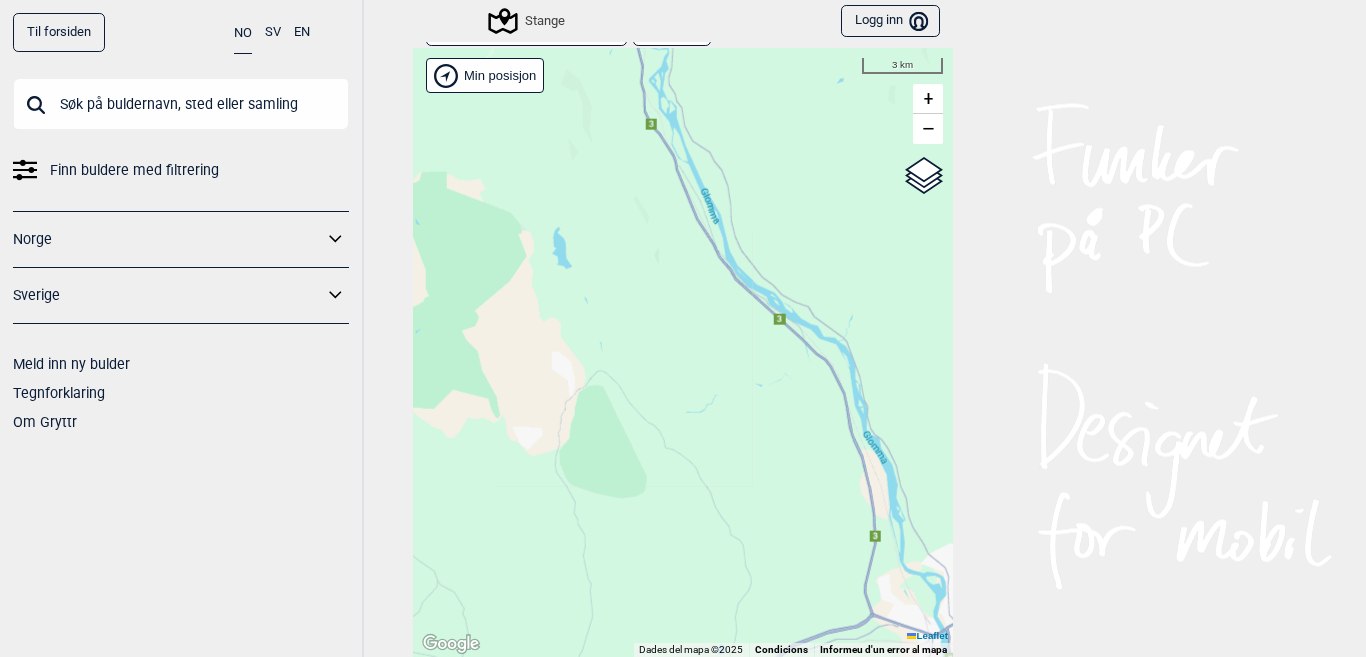 drag, startPoint x: 828, startPoint y: 429, endPoint x: 727, endPoint y: 279, distance: 180.83418 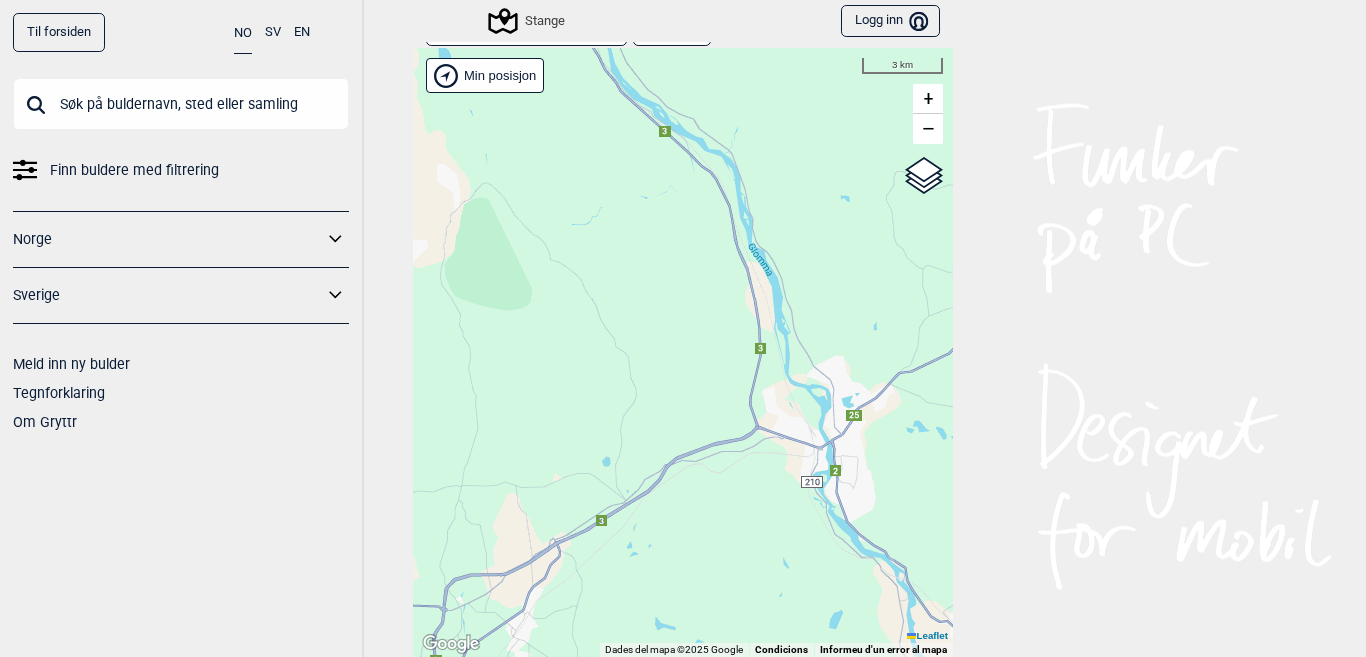 drag, startPoint x: 820, startPoint y: 494, endPoint x: 694, endPoint y: 353, distance: 189.09521 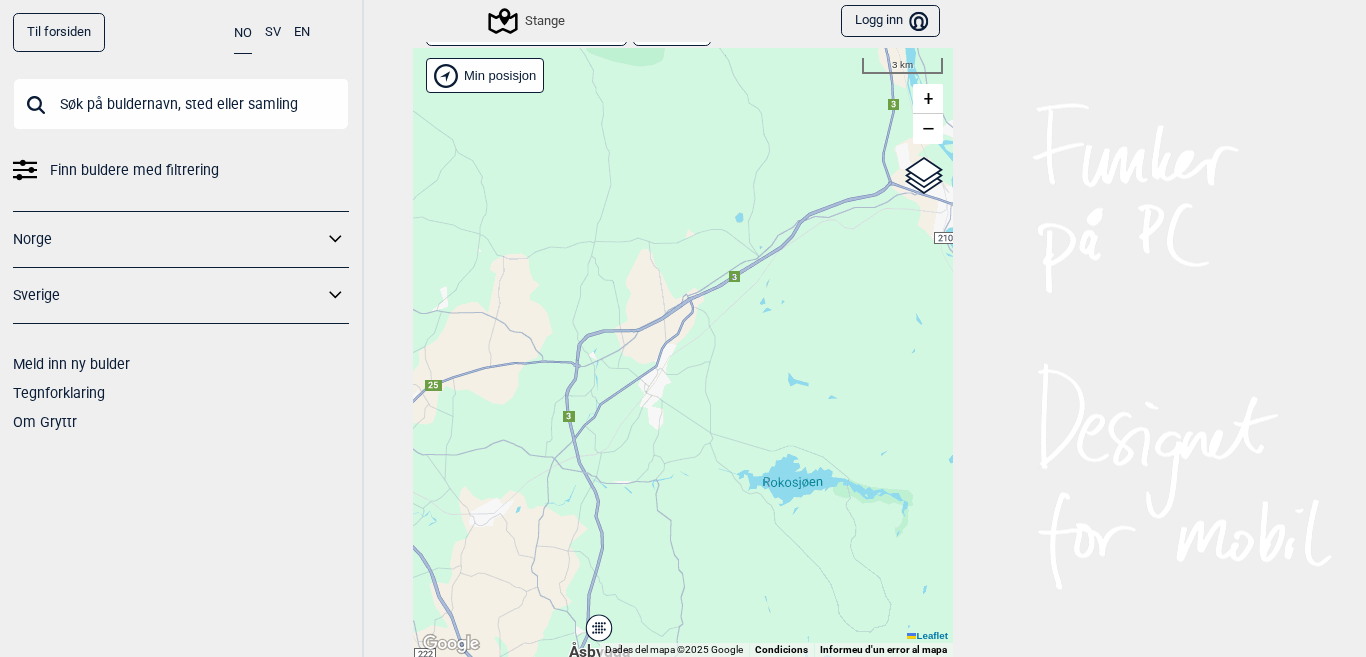 drag, startPoint x: 652, startPoint y: 440, endPoint x: 797, endPoint y: 395, distance: 151.82227 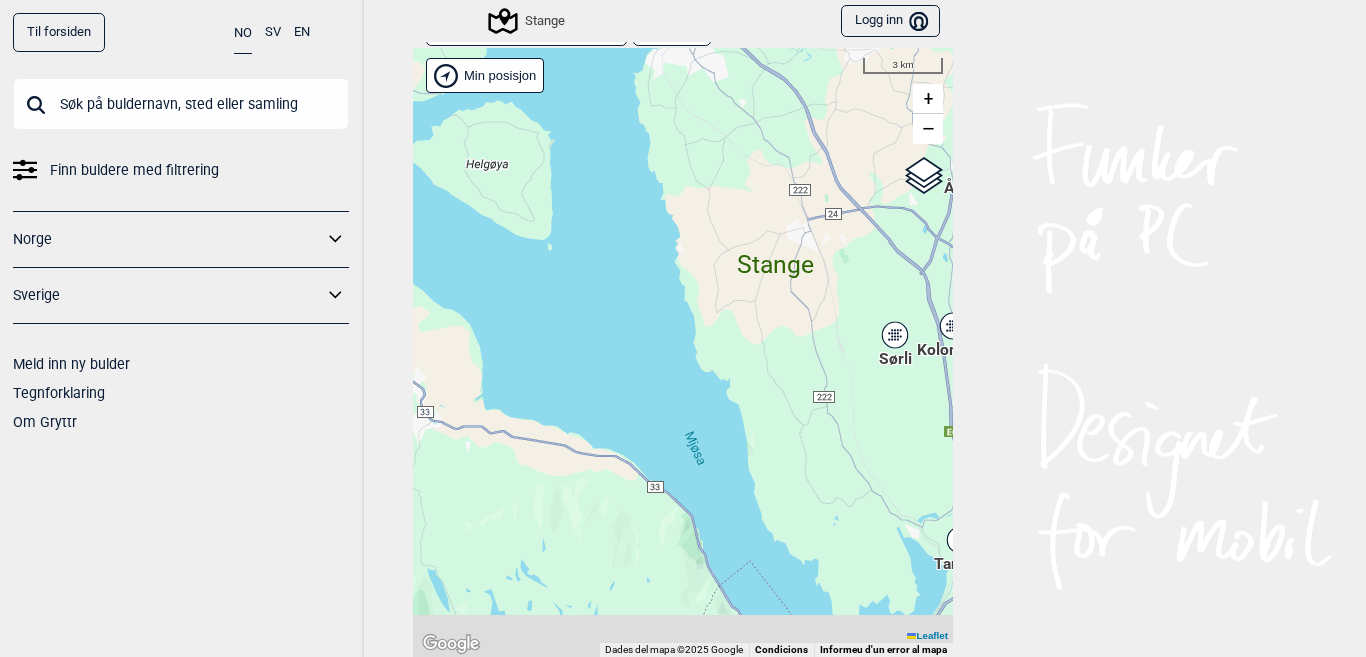 drag, startPoint x: 661, startPoint y: 509, endPoint x: 826, endPoint y: 330, distance: 243.44609 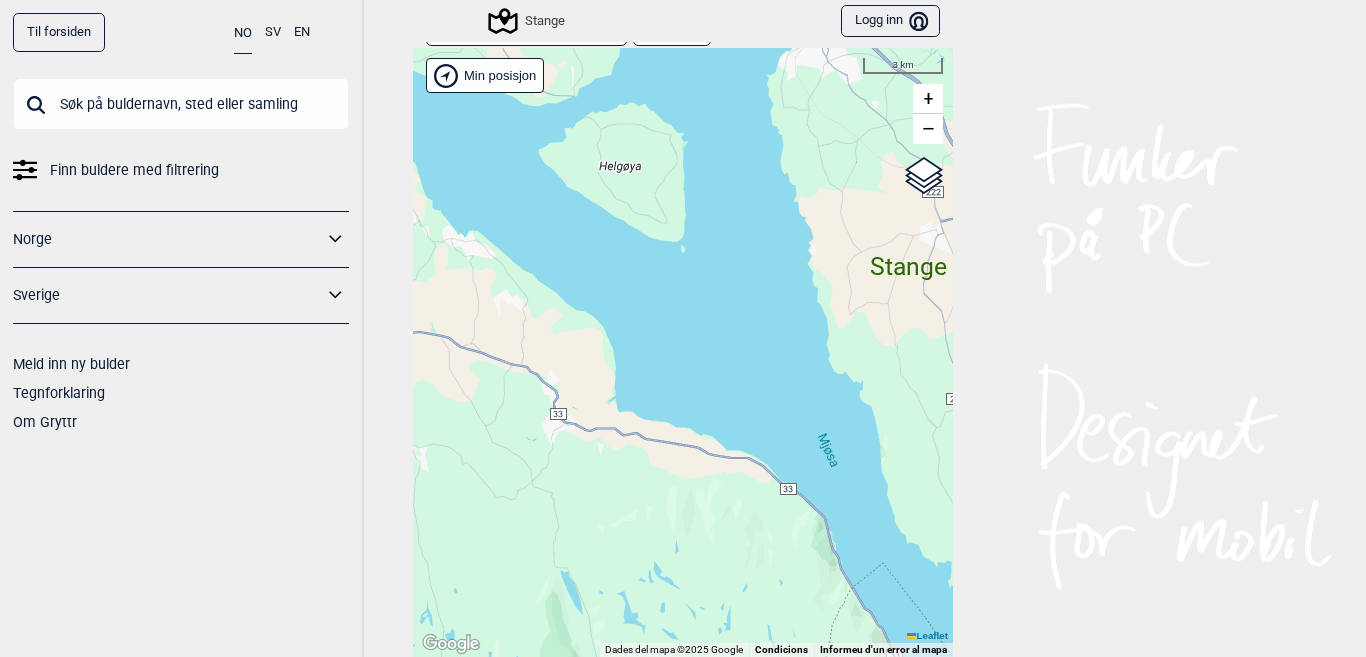 drag, startPoint x: 694, startPoint y: 440, endPoint x: 579, endPoint y: 288, distance: 190.60168 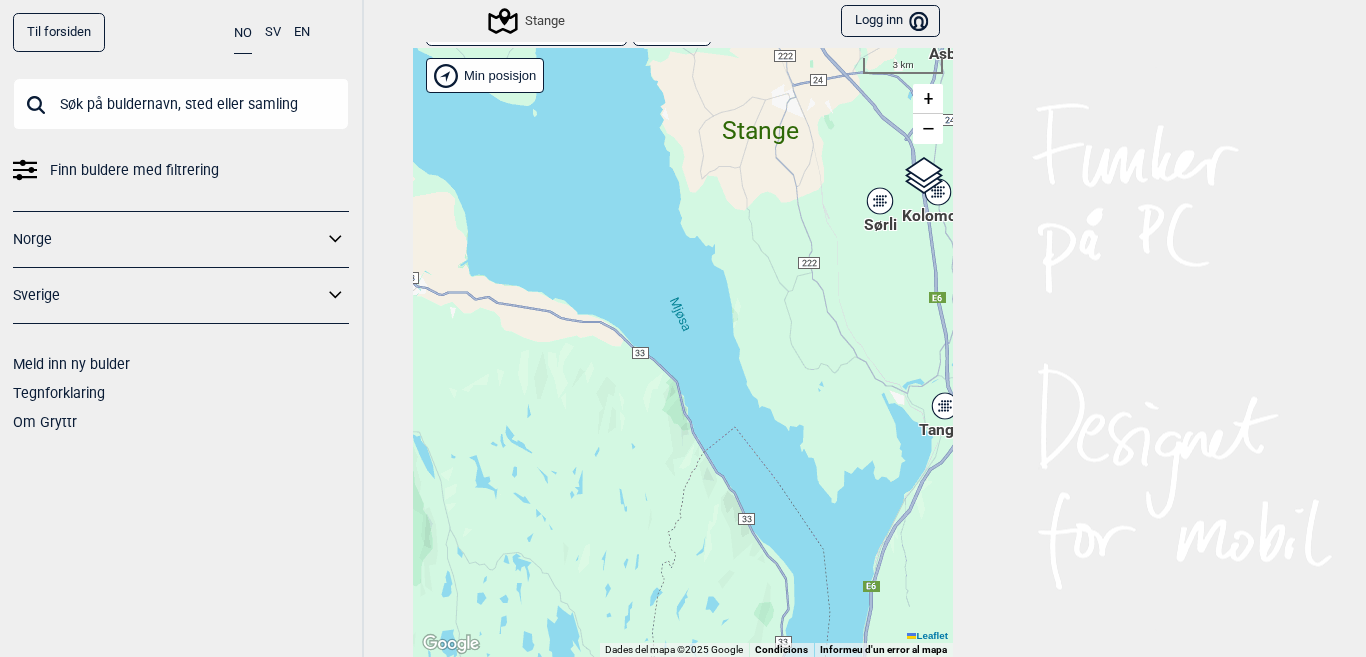 drag, startPoint x: 761, startPoint y: 443, endPoint x: 551, endPoint y: 264, distance: 275.93658 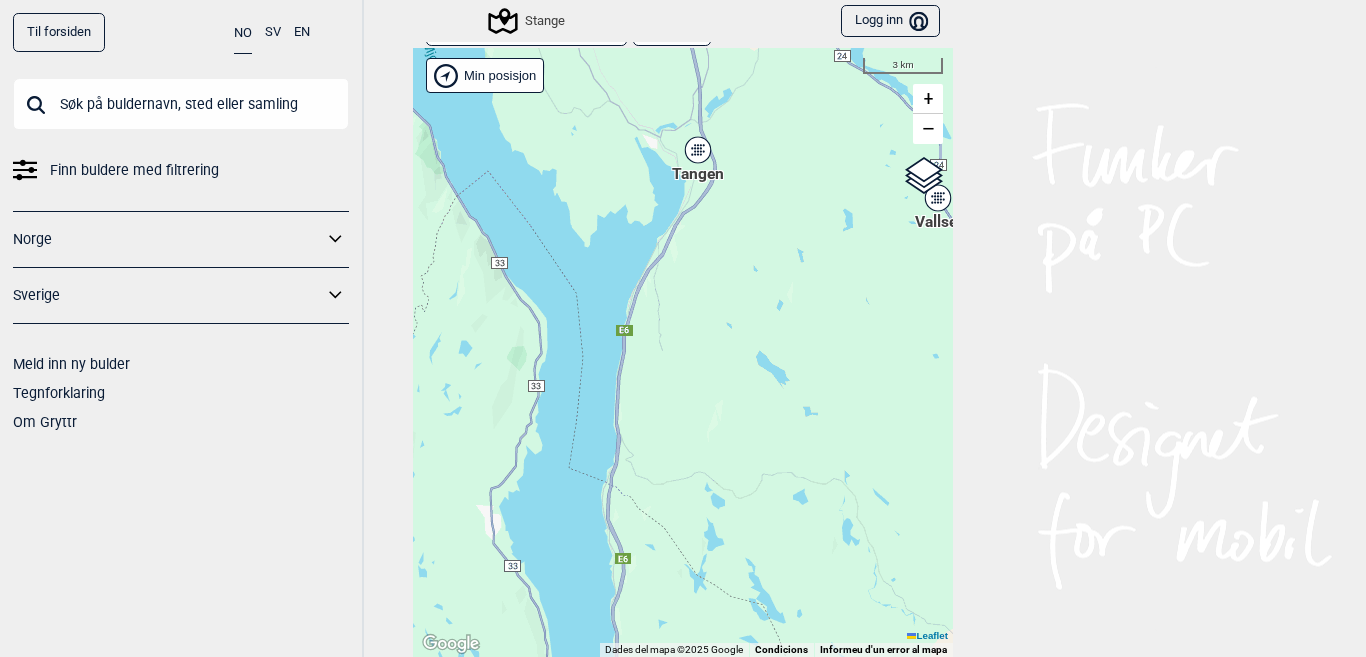drag, startPoint x: 713, startPoint y: 456, endPoint x: 597, endPoint y: 200, distance: 281.05515 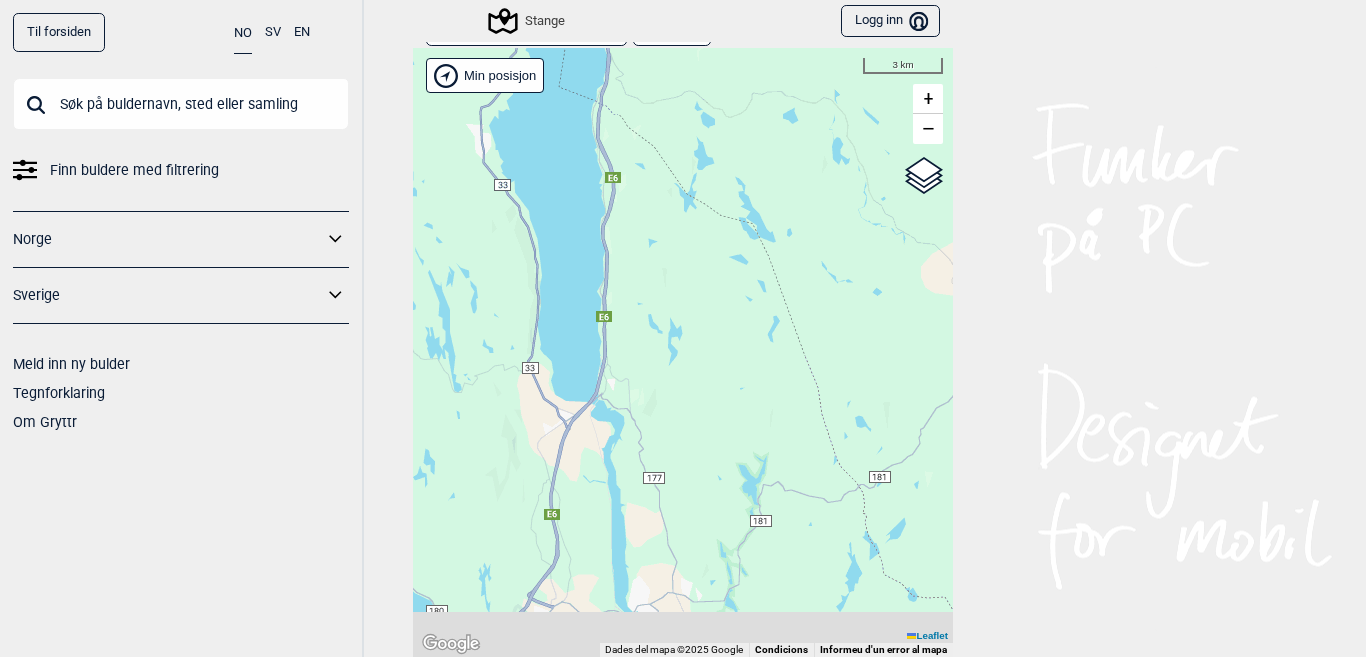 drag, startPoint x: 669, startPoint y: 359, endPoint x: 707, endPoint y: 212, distance: 151.83214 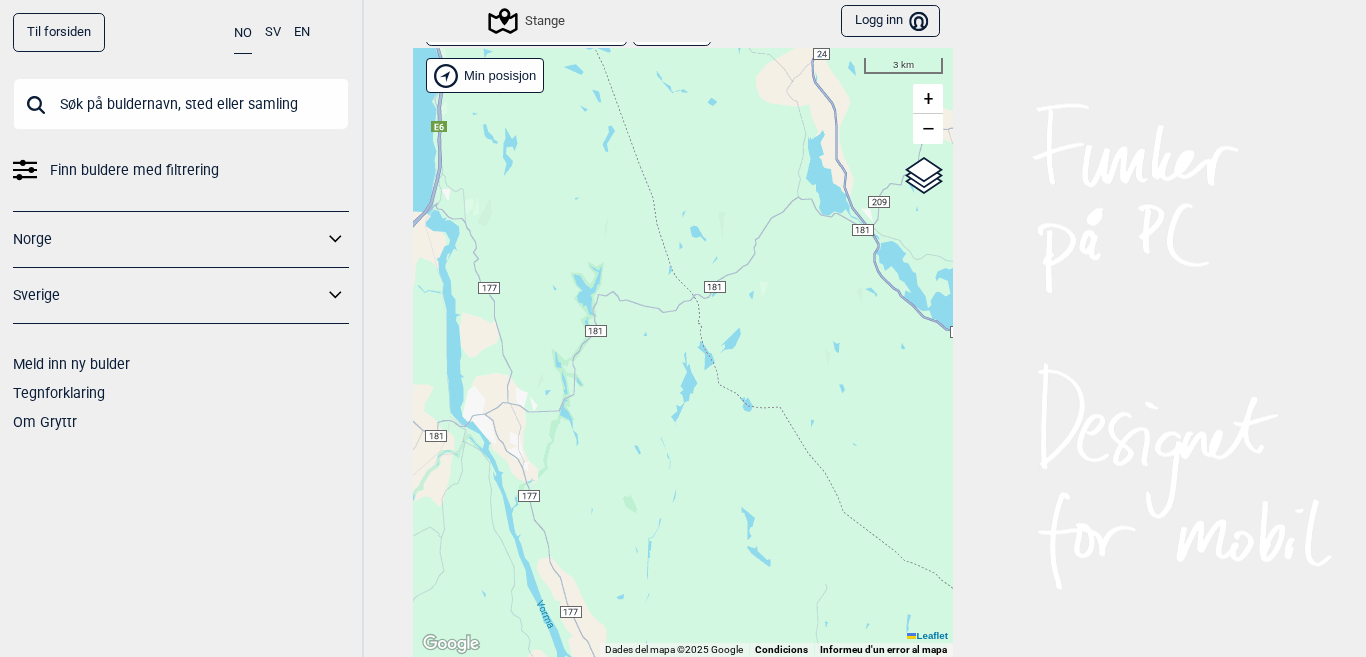 drag, startPoint x: 670, startPoint y: 316, endPoint x: 558, endPoint y: 280, distance: 117.64353 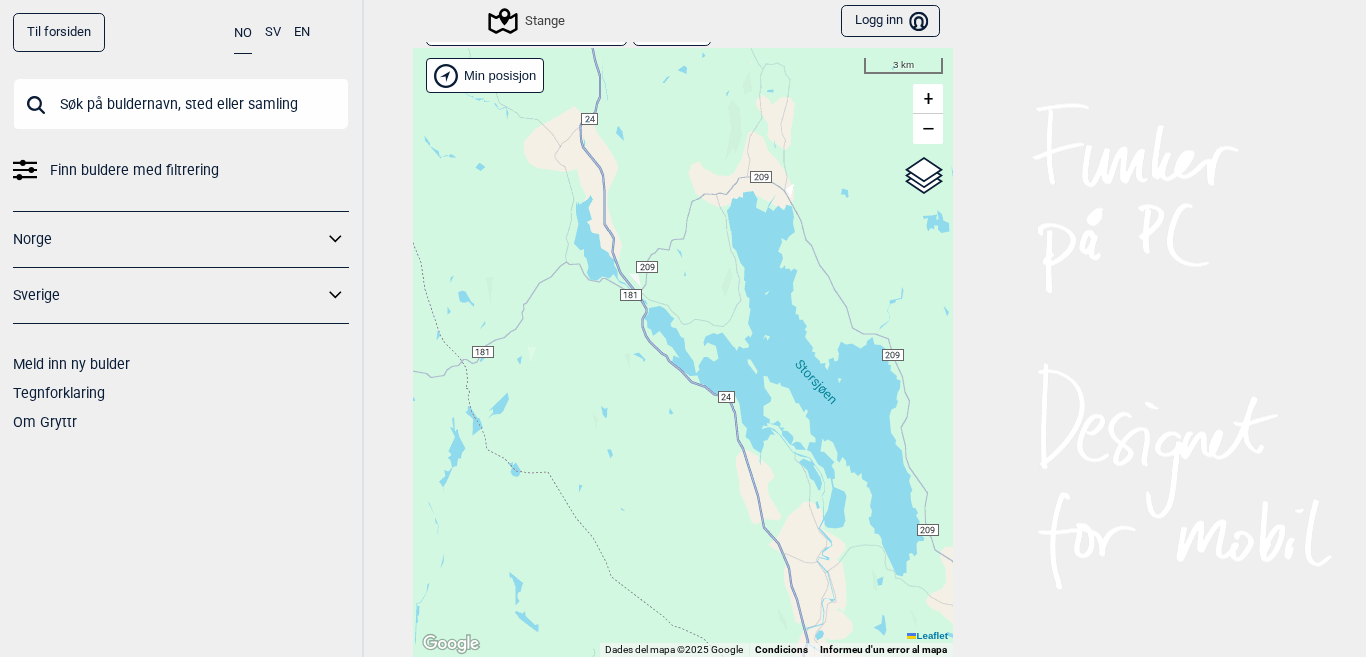 drag, startPoint x: 692, startPoint y: 293, endPoint x: 523, endPoint y: 342, distance: 175.96022 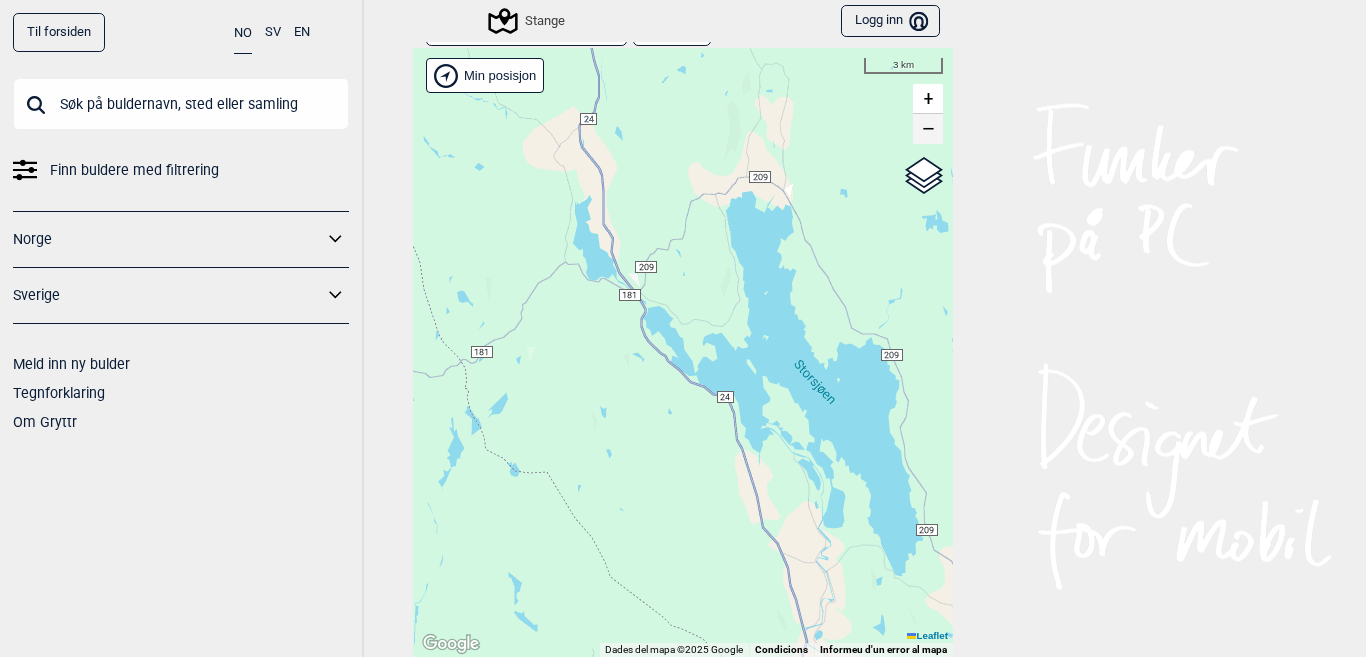 click on "−" at bounding box center [928, 129] 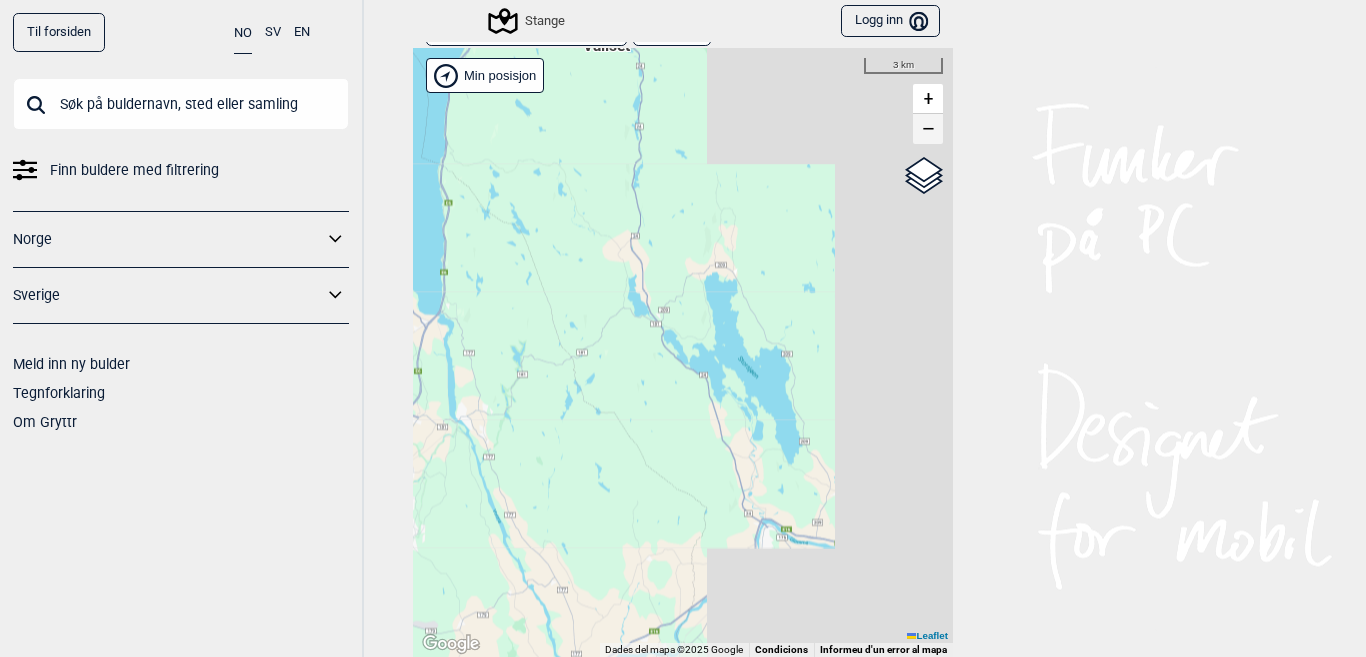 click on "−" at bounding box center [928, 129] 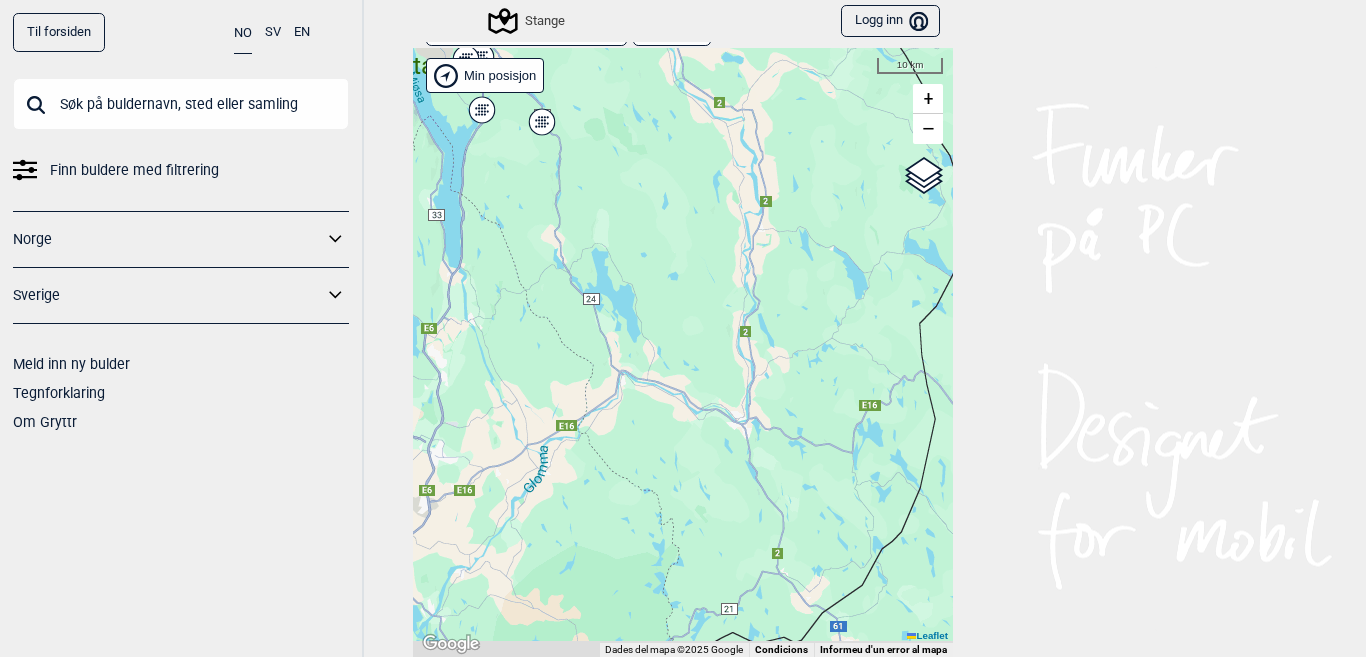 drag, startPoint x: 827, startPoint y: 507, endPoint x: 723, endPoint y: 441, distance: 123.174675 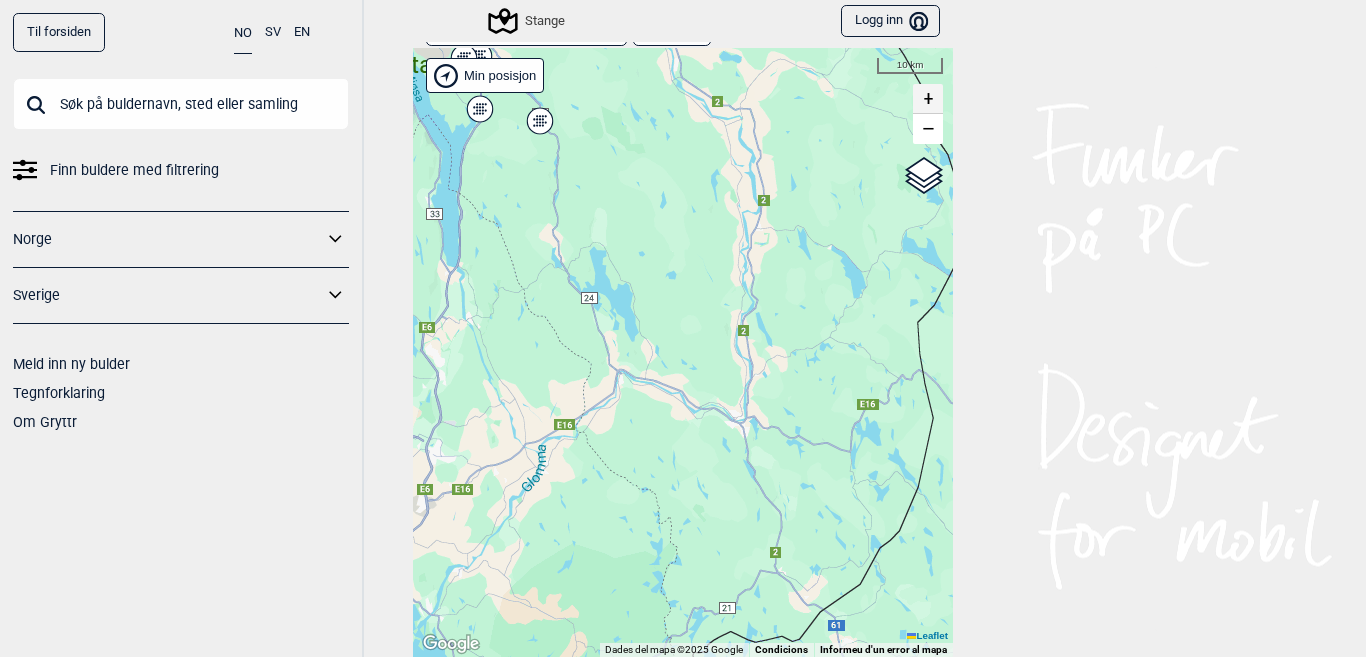 click on "+" at bounding box center [928, 99] 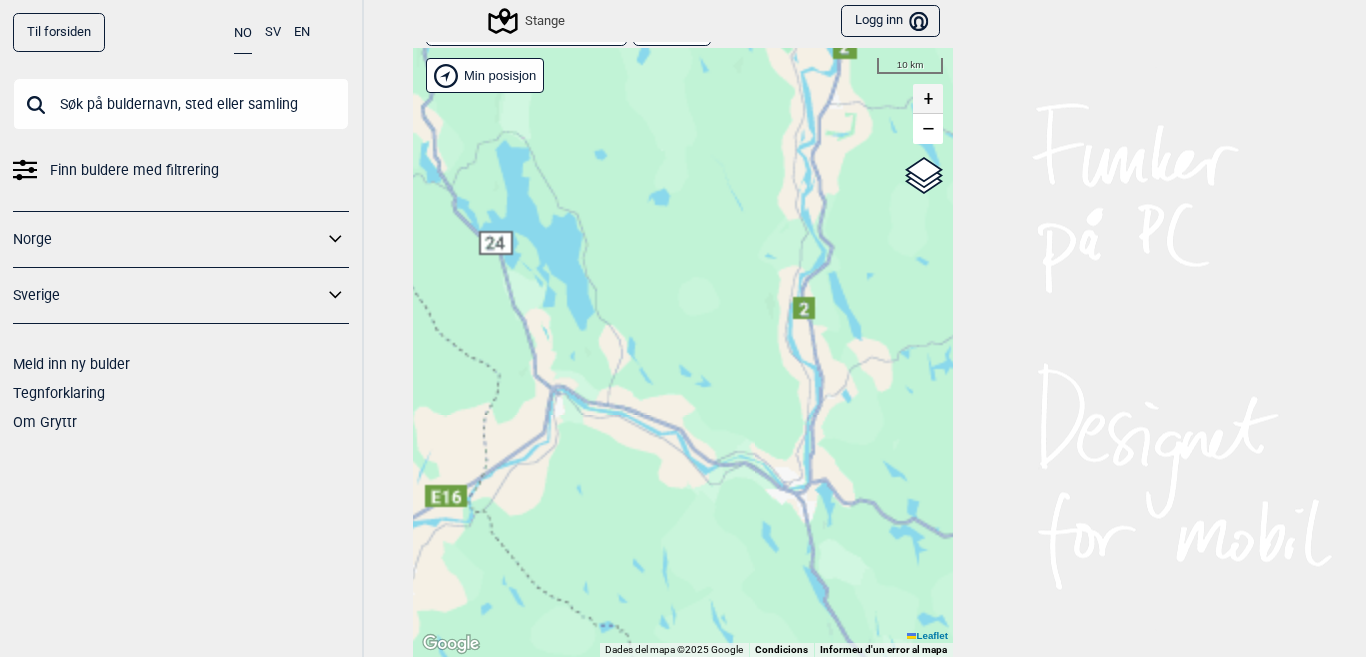 click on "+" at bounding box center [928, 99] 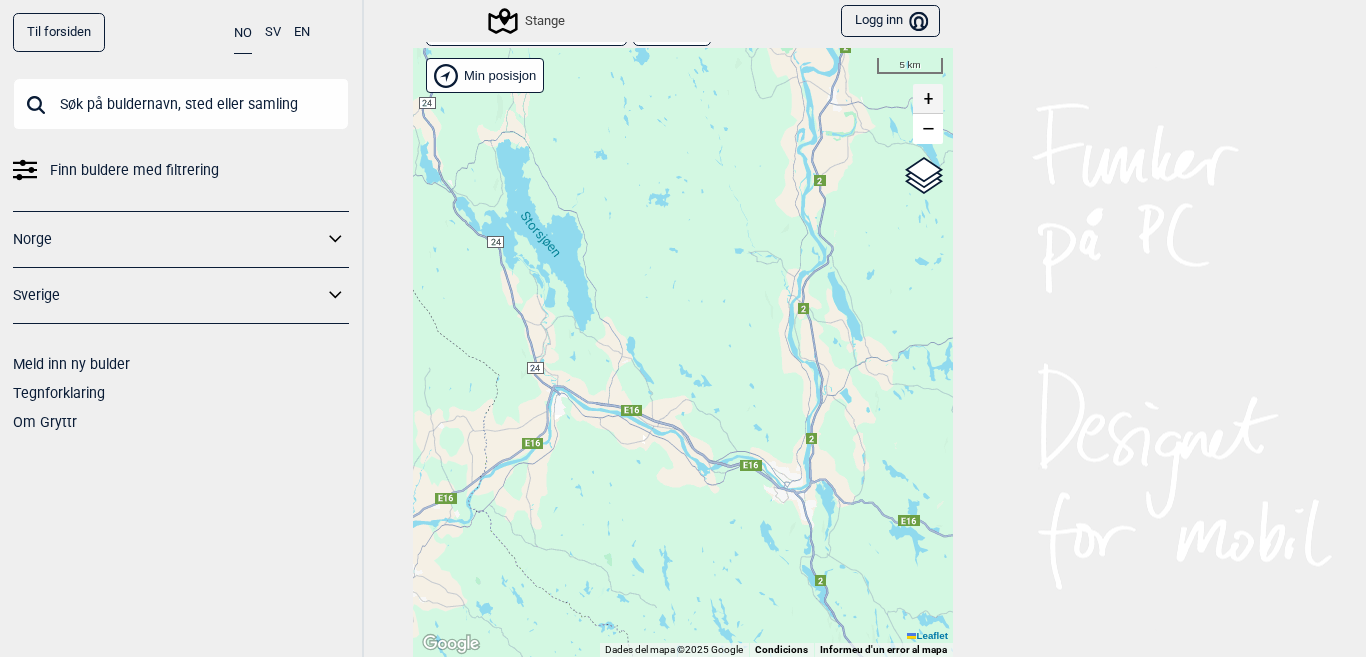 click on "+" at bounding box center (928, 99) 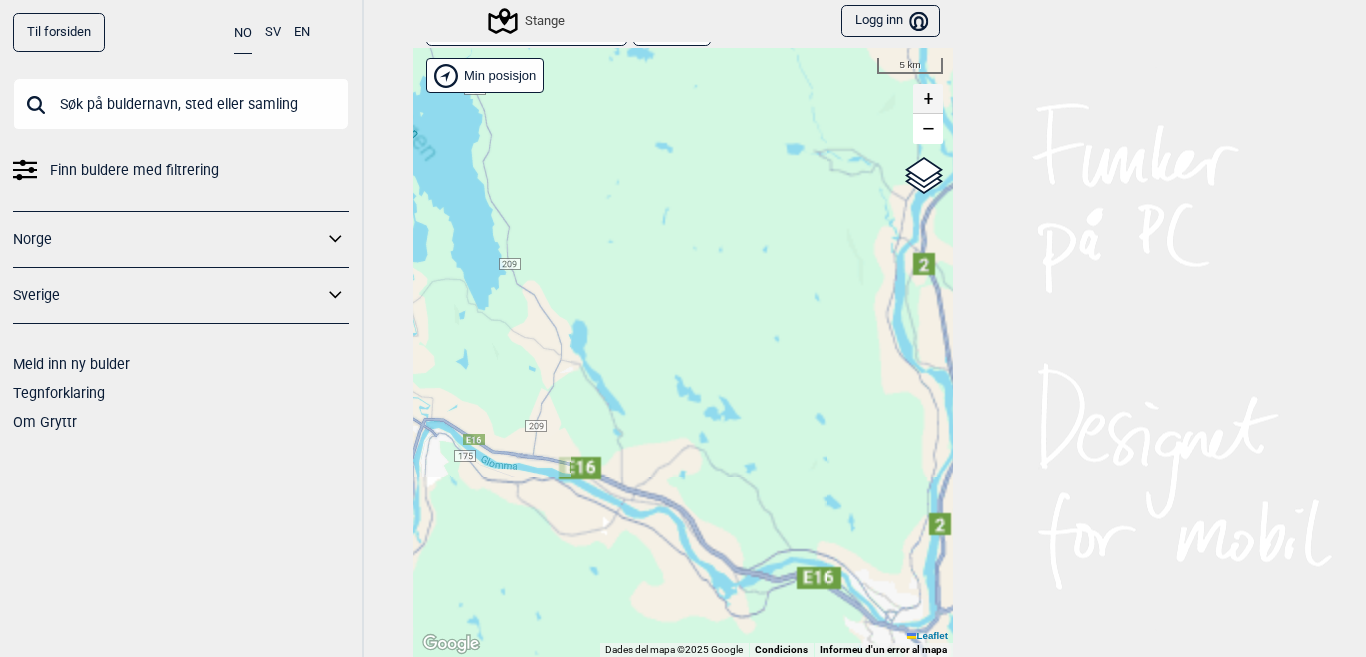 click on "+" at bounding box center (928, 99) 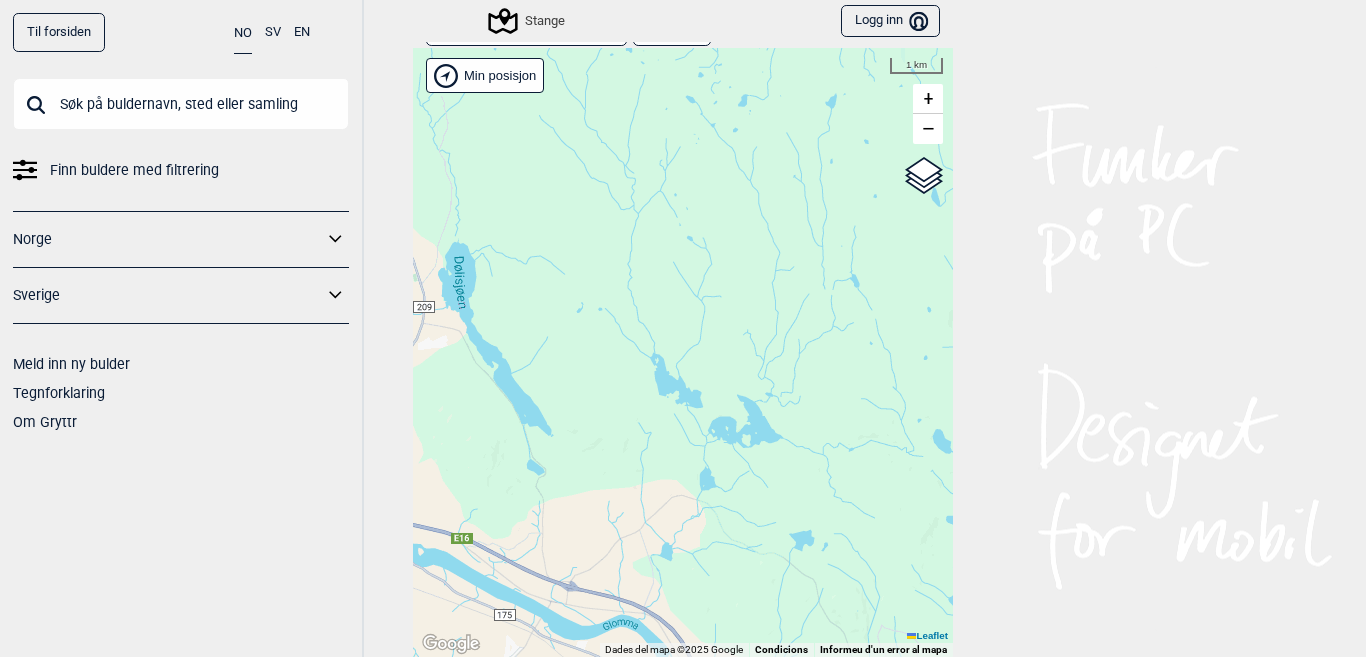 drag, startPoint x: 782, startPoint y: 490, endPoint x: 668, endPoint y: 255, distance: 261.1915 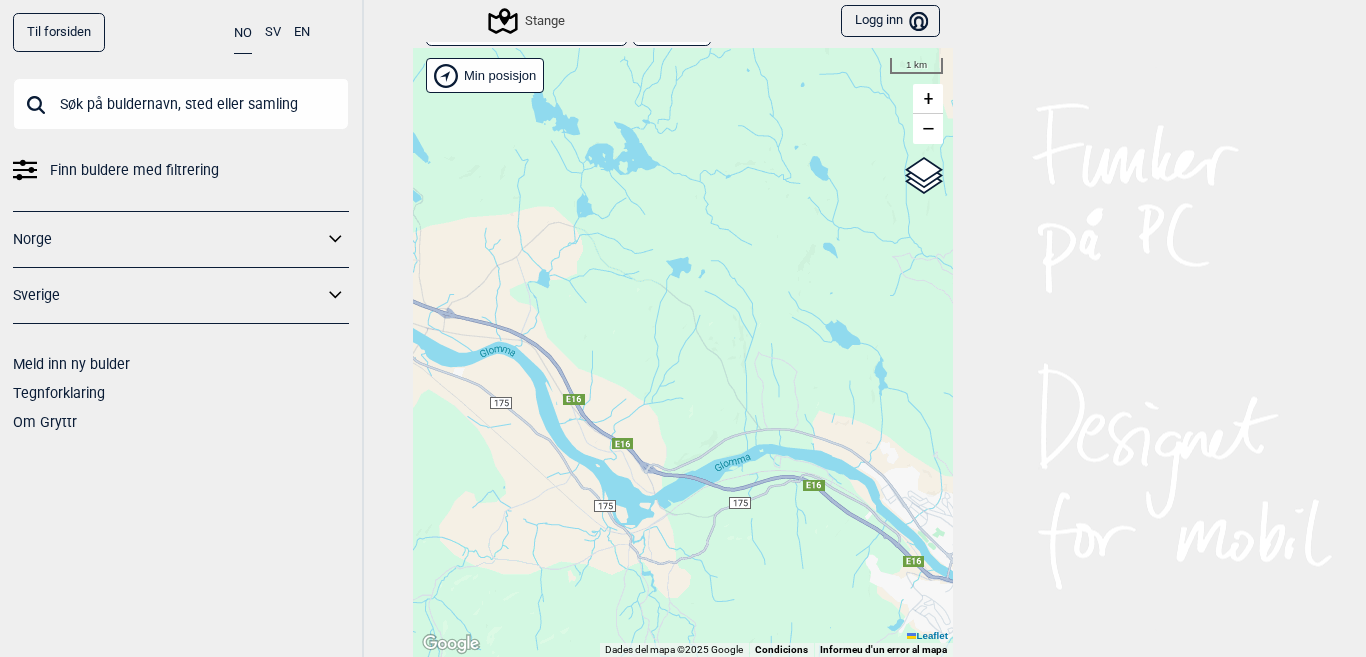drag, startPoint x: 717, startPoint y: 374, endPoint x: 638, endPoint y: 263, distance: 136.24243 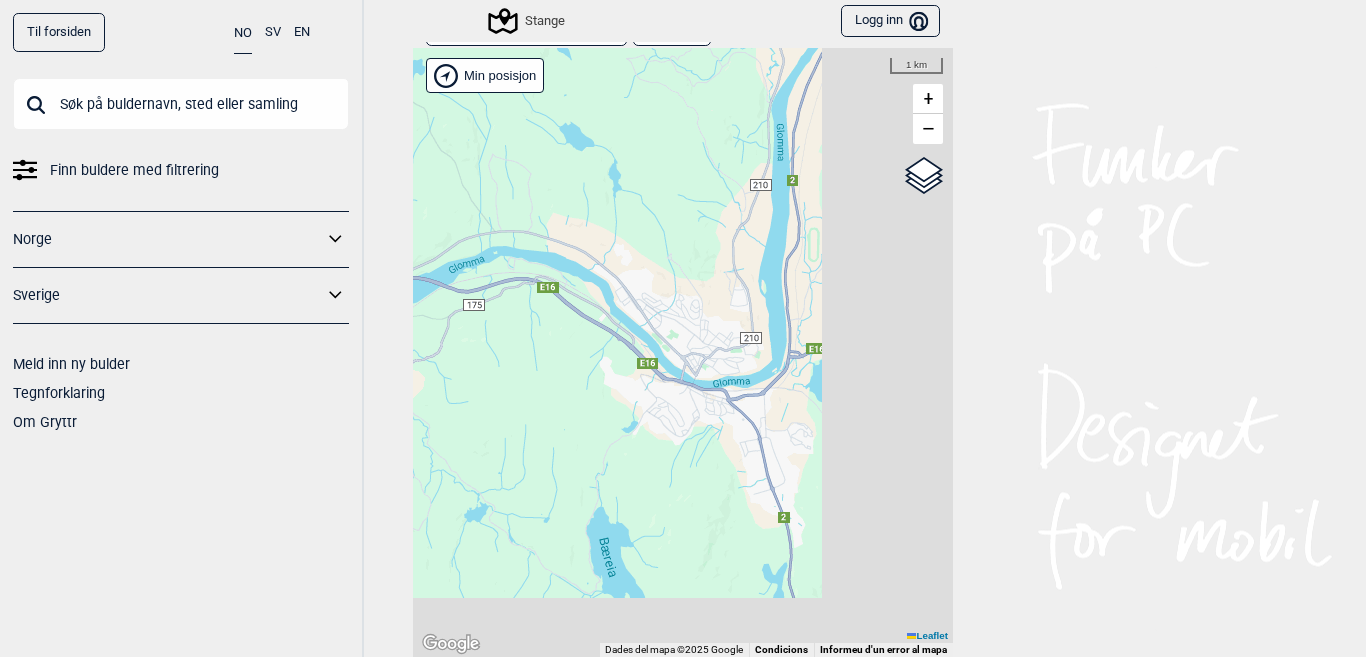 drag, startPoint x: 714, startPoint y: 457, endPoint x: 570, endPoint y: 400, distance: 154.87091 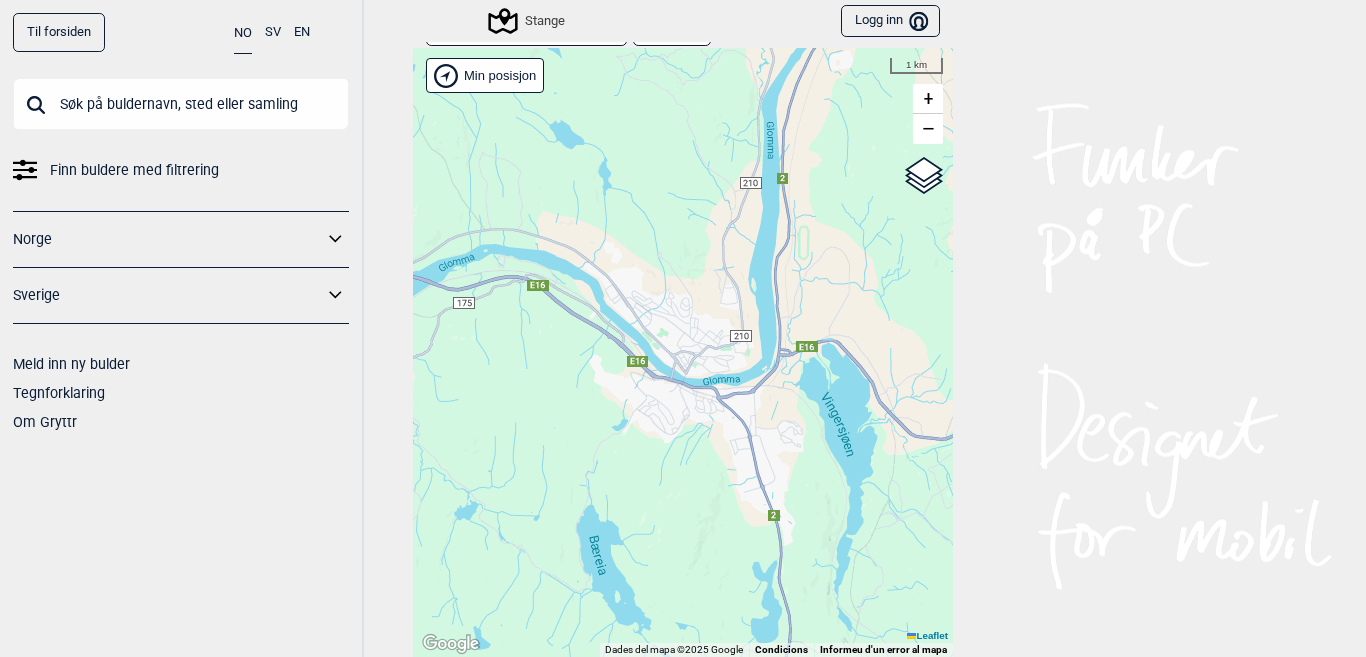 drag, startPoint x: 529, startPoint y: 351, endPoint x: 790, endPoint y: 426, distance: 271.56213 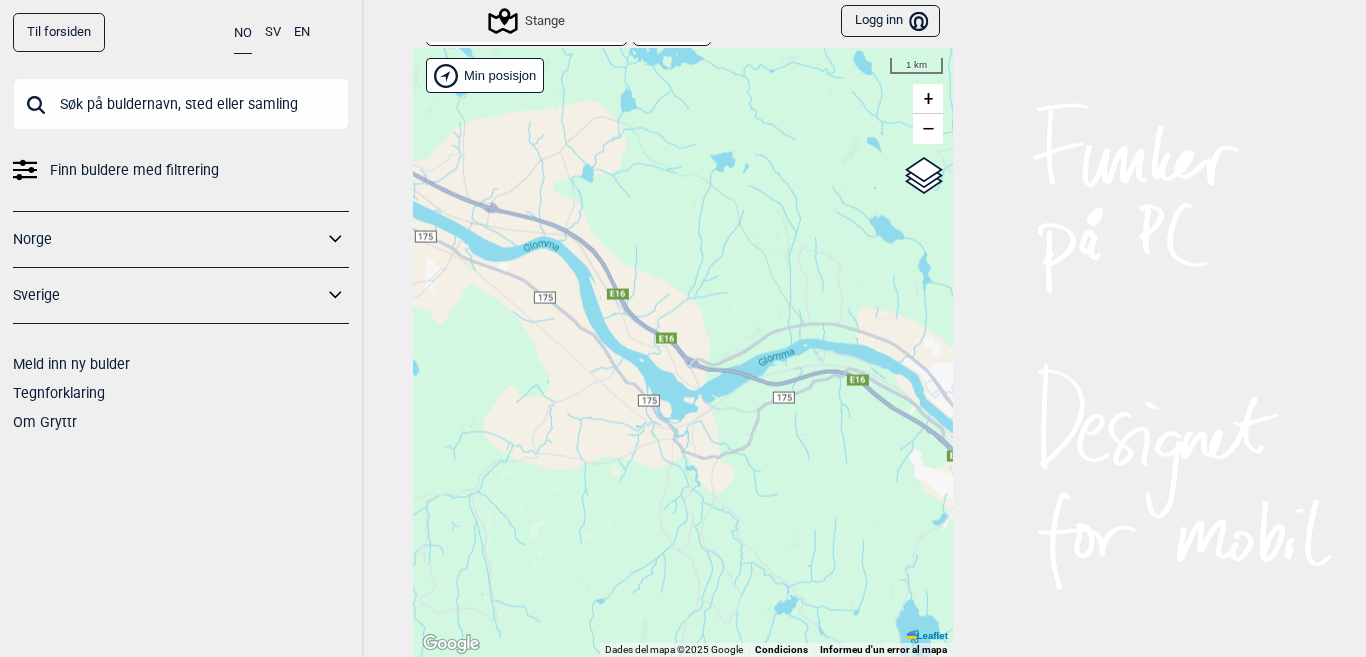 drag, startPoint x: 569, startPoint y: 355, endPoint x: 781, endPoint y: 479, distance: 245.6013 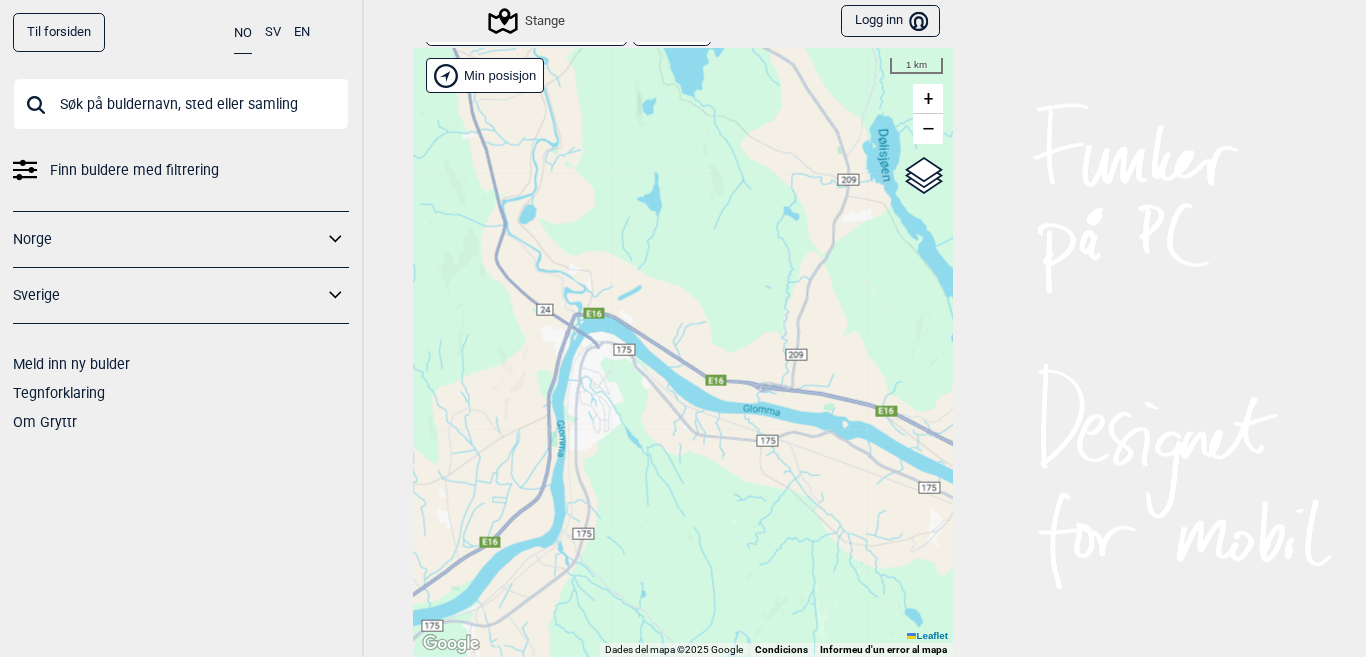 drag, startPoint x: 618, startPoint y: 417, endPoint x: 685, endPoint y: 534, distance: 134.82582 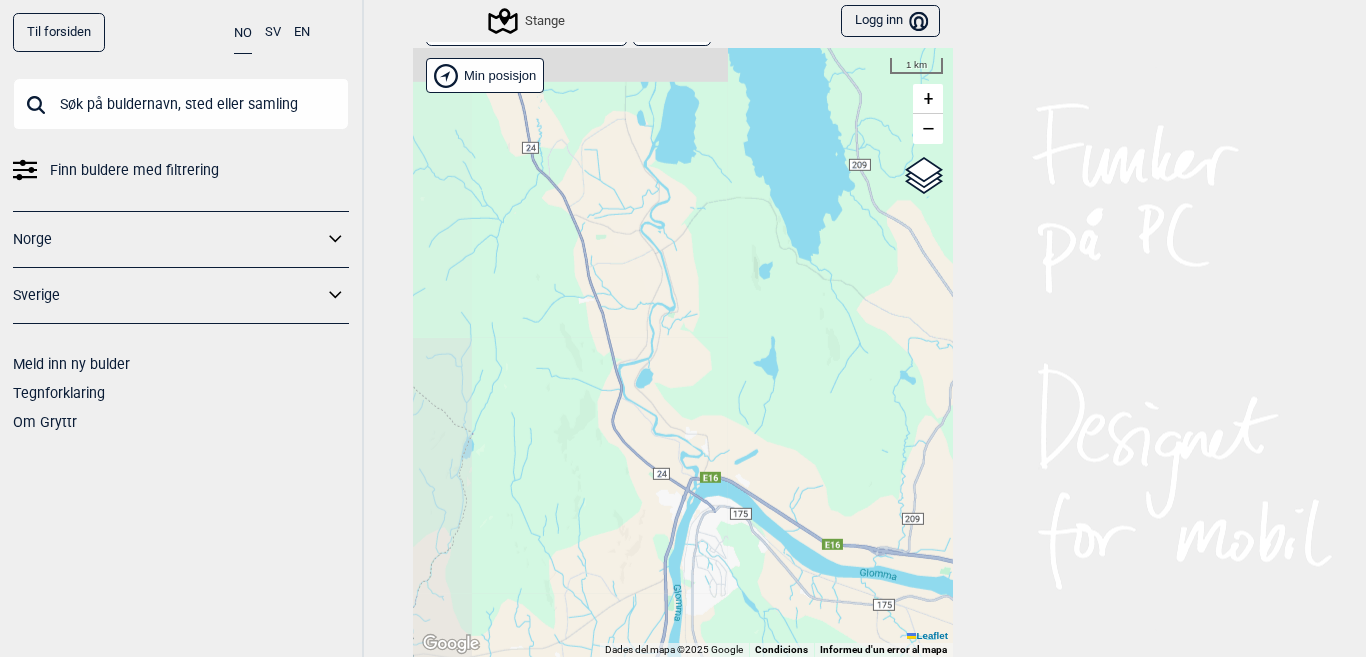 drag, startPoint x: 544, startPoint y: 243, endPoint x: 662, endPoint y: 491, distance: 274.64157 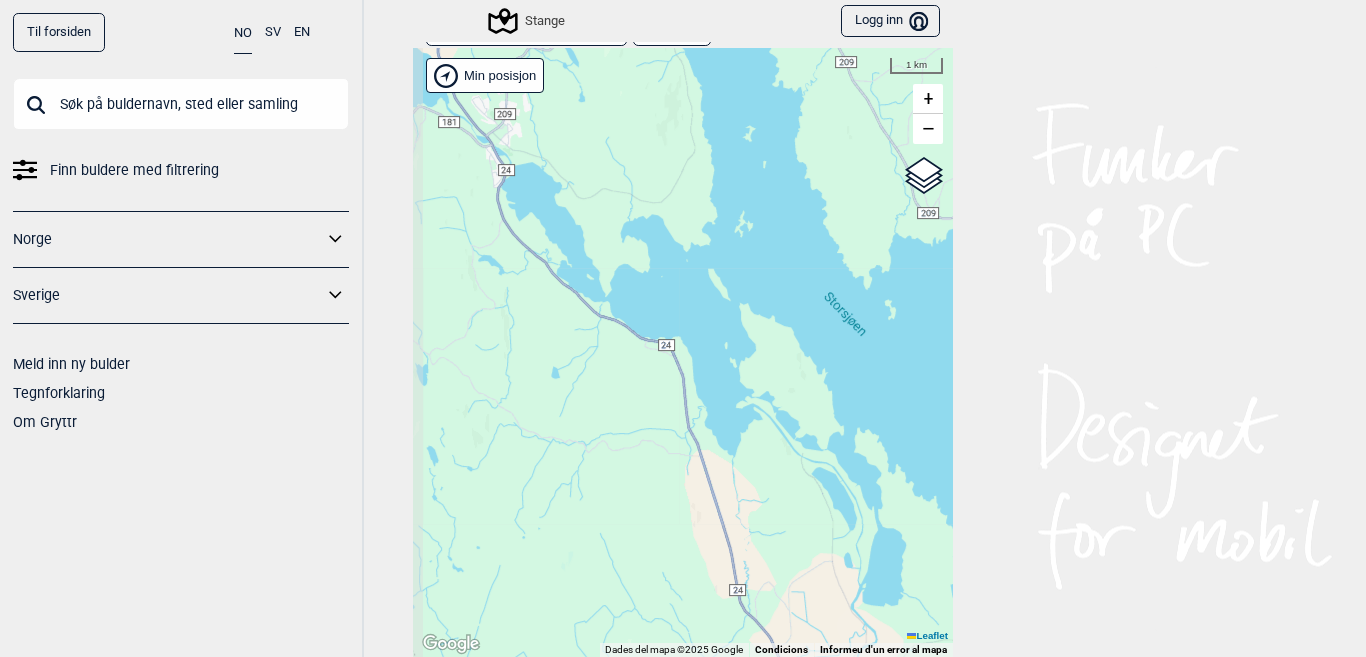 click on "Hallingdal
Stange
Buskerud syd
Oslo og omegn
Follo
Østfold
Drammen/Asker" at bounding box center (683, 352) 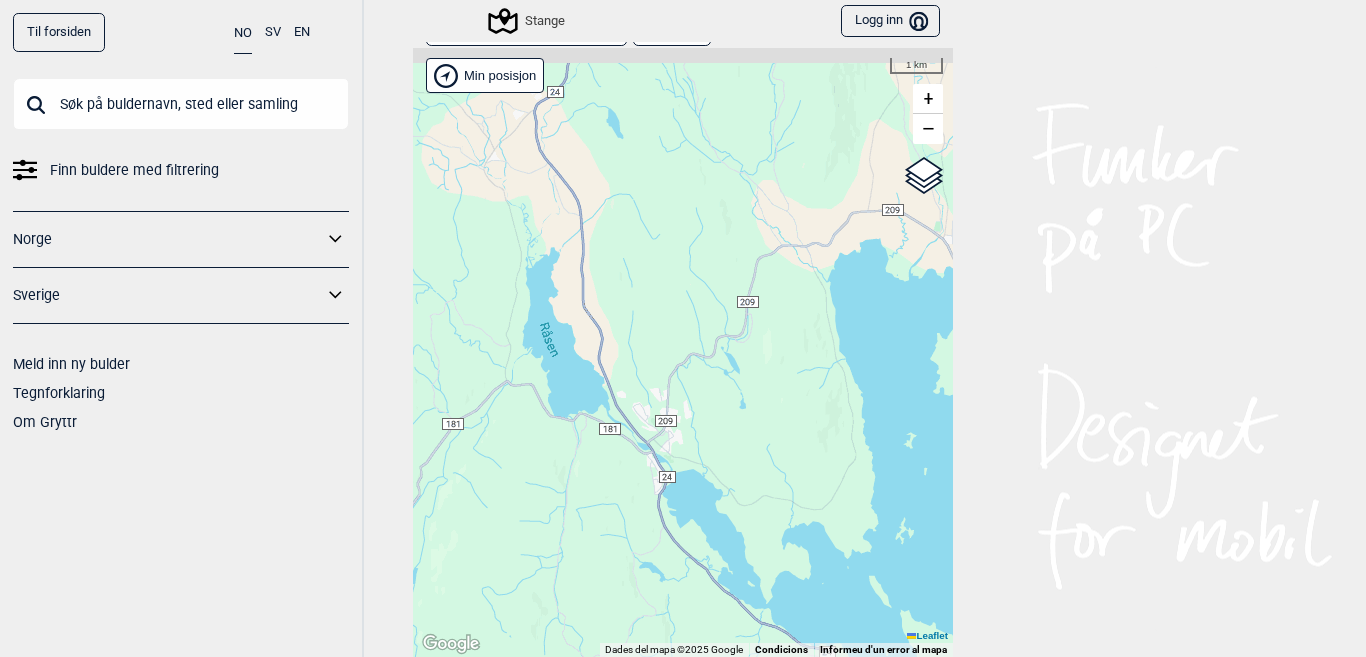 drag, startPoint x: 559, startPoint y: 316, endPoint x: 667, endPoint y: 504, distance: 216.81328 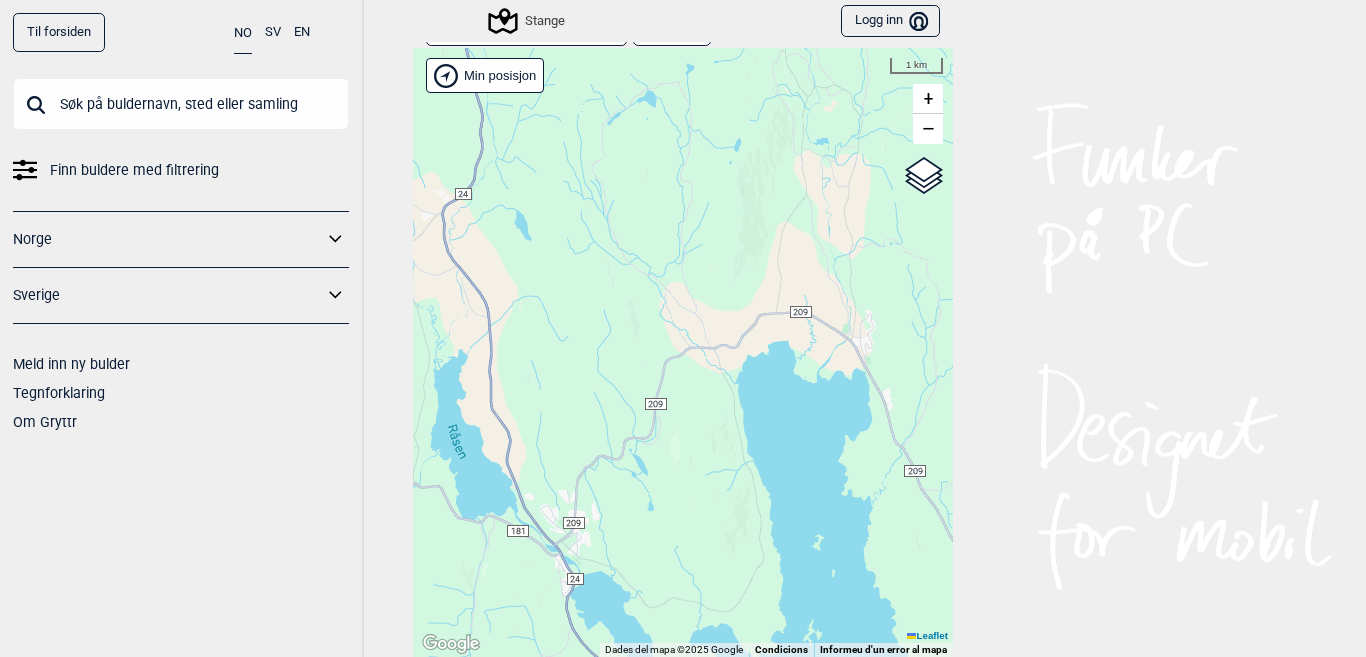 drag, startPoint x: 726, startPoint y: 377, endPoint x: 371, endPoint y: 223, distance: 386.96384 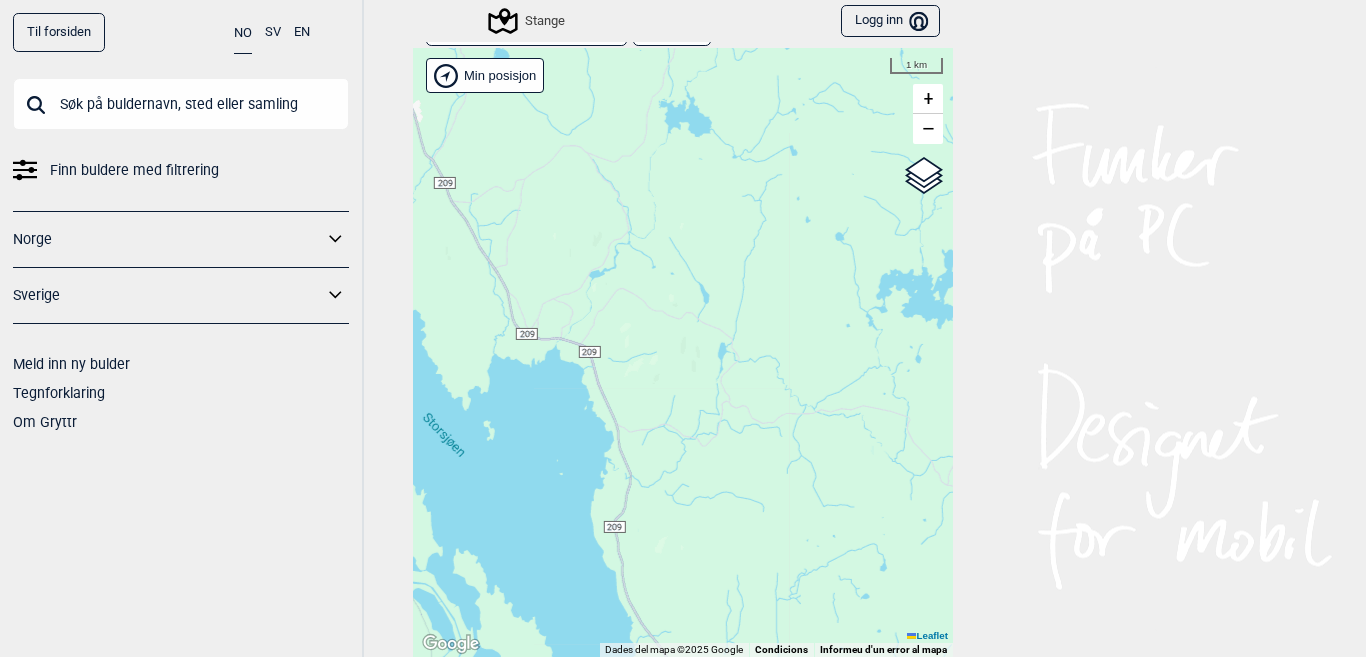 drag, startPoint x: 527, startPoint y: 265, endPoint x: 671, endPoint y: 408, distance: 202.94087 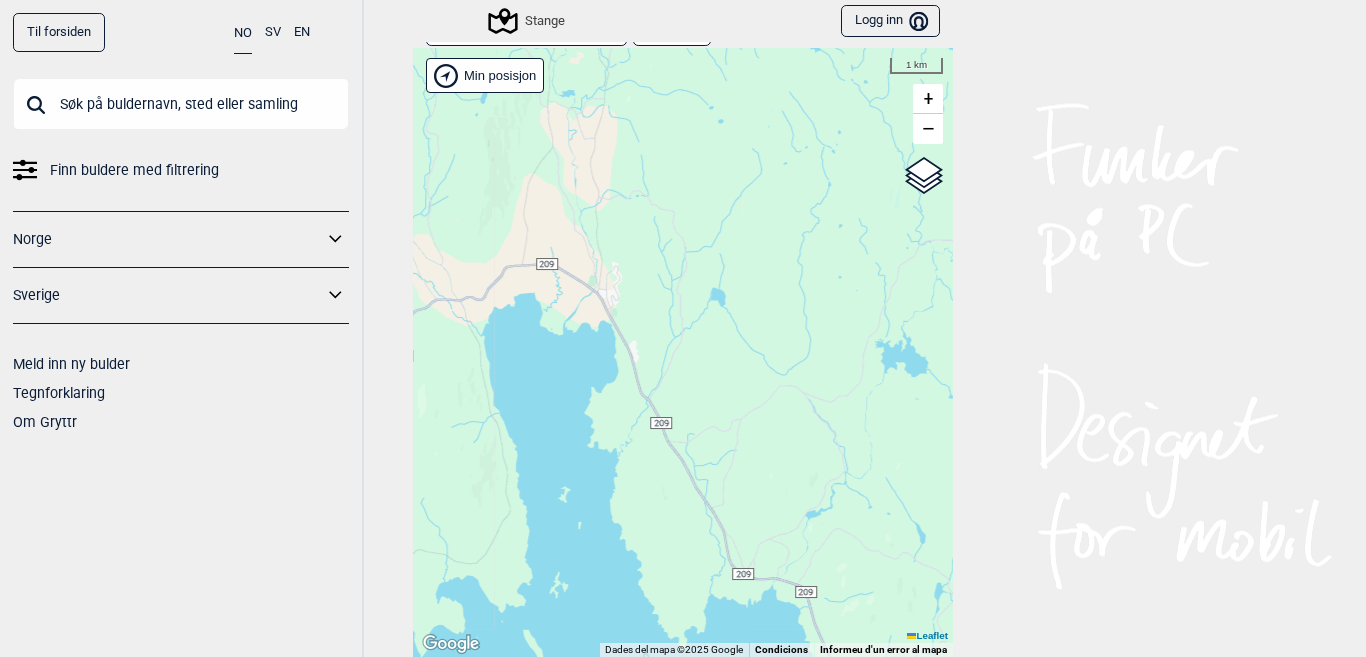 drag 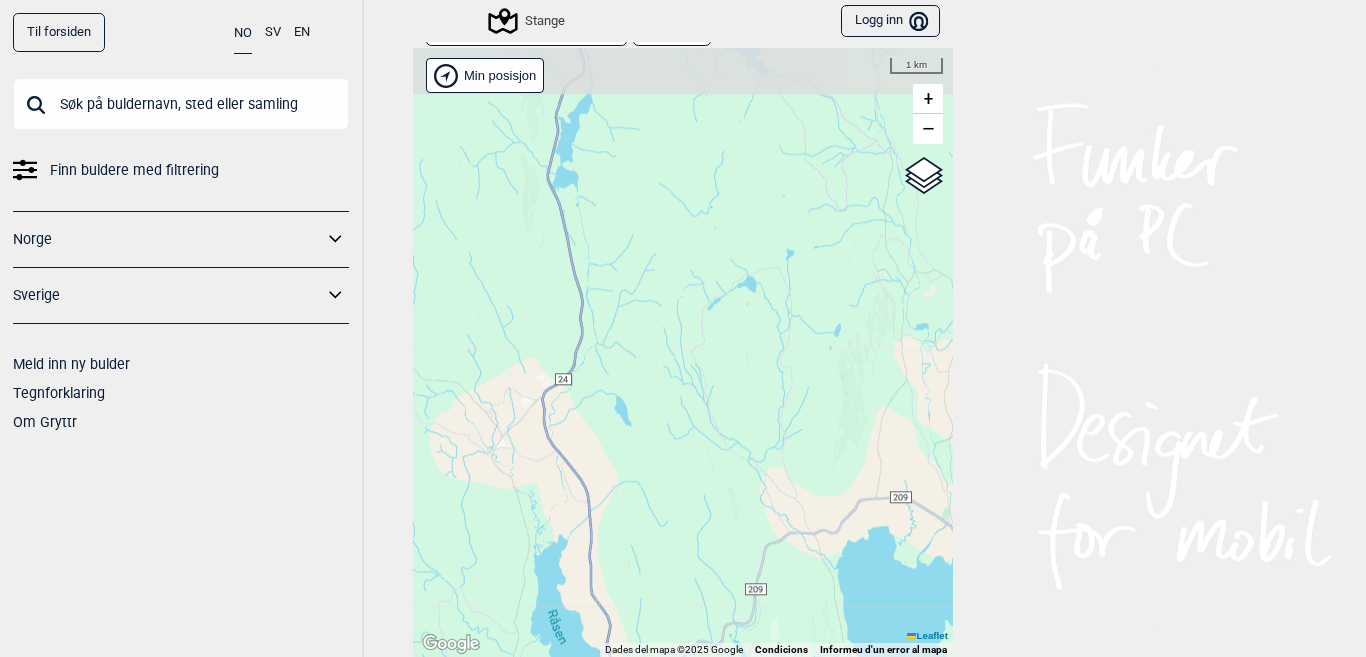 click on "Hallingdal
Stange
Buskerud syd
Oslo og omegn
Follo
Østfold
Drammen/Asker" at bounding box center [683, 352] 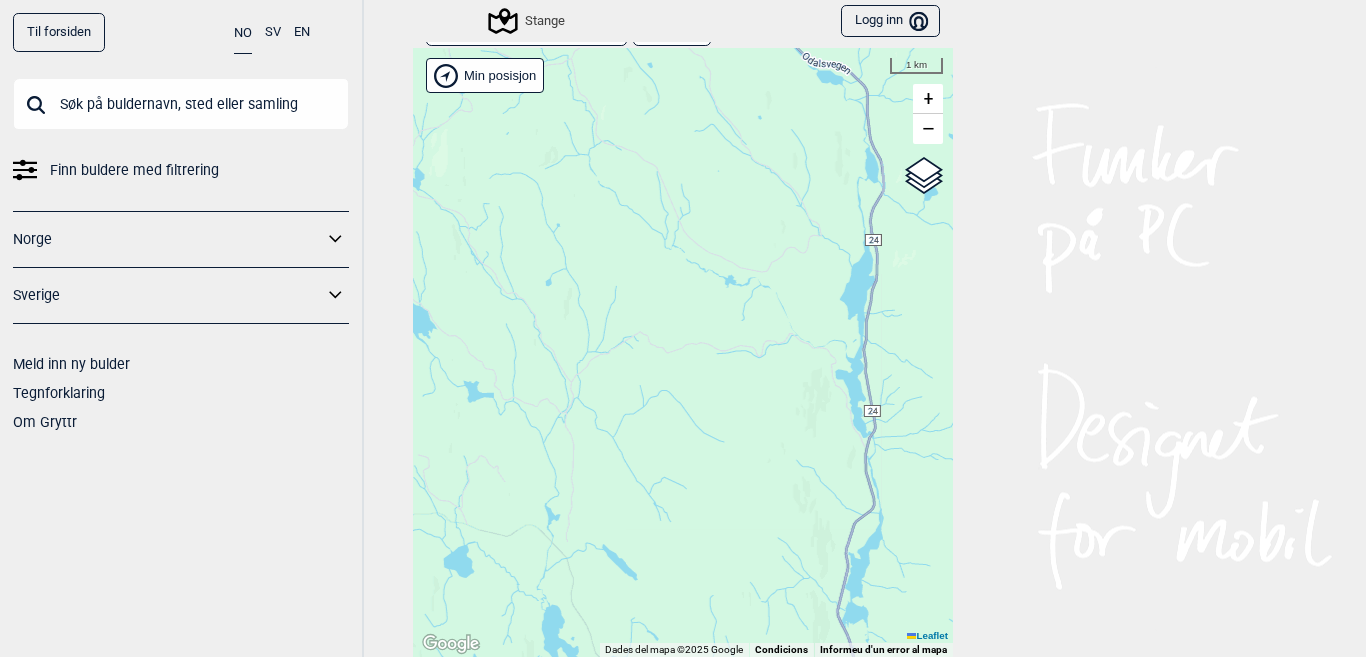 click on "Hallingdal
Stange
Buskerud syd
Oslo og omegn
Follo
Østfold
Drammen/Asker" at bounding box center (683, 352) 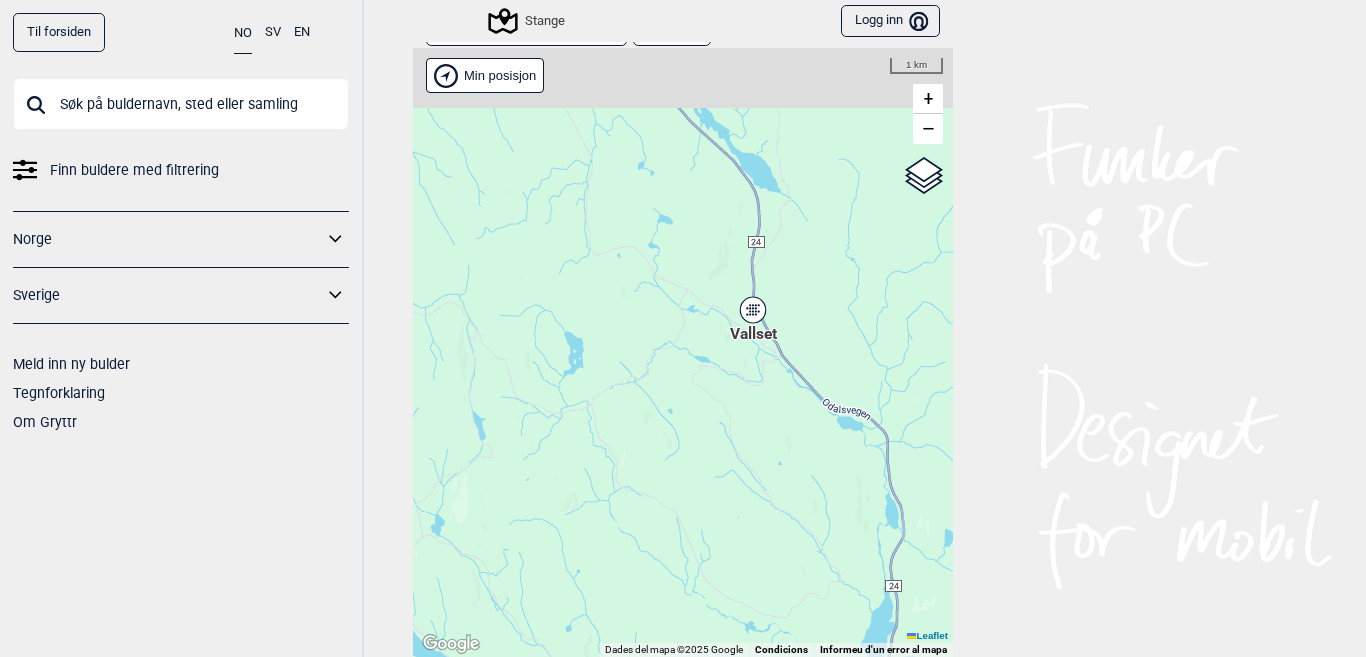 click on "Hallingdal
Stange
Buskerud syd
Oslo og omegn
Follo
Østfold
Drammen/Asker" at bounding box center (683, 352) 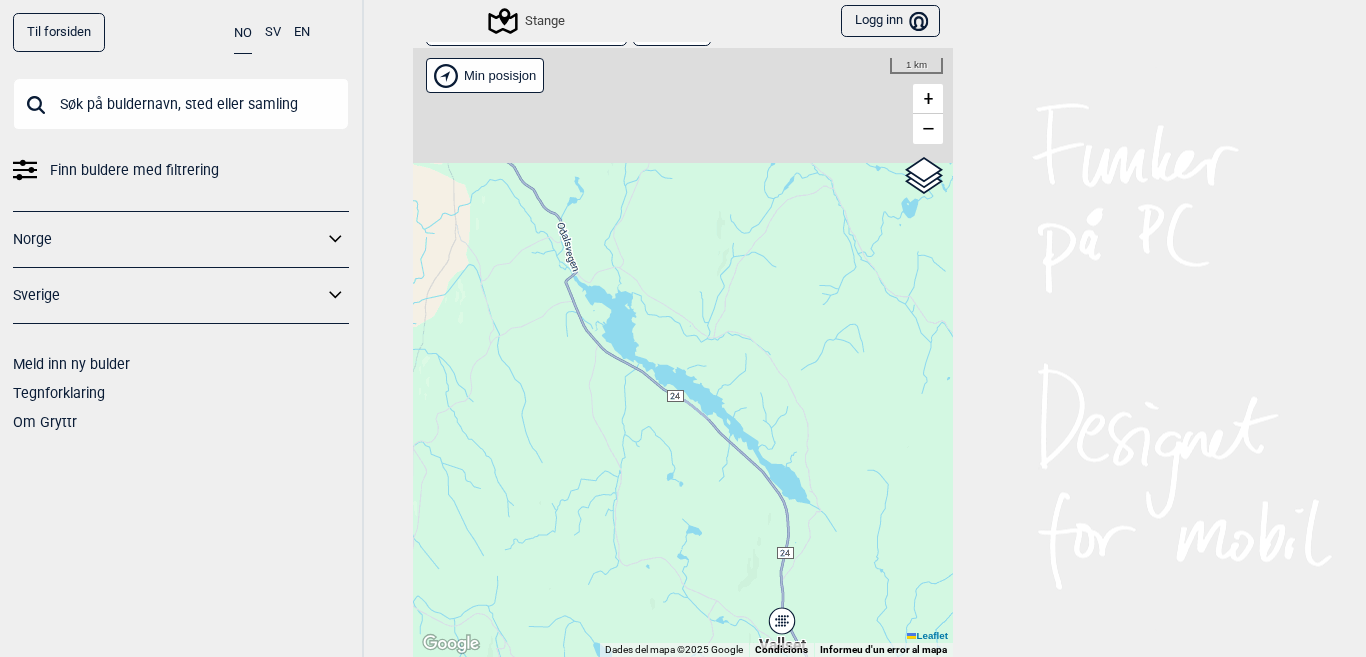 click on "Hallingdal
Stange
Buskerud syd
Oslo og omegn
Follo
Østfold
Drammen/Asker" at bounding box center [683, 352] 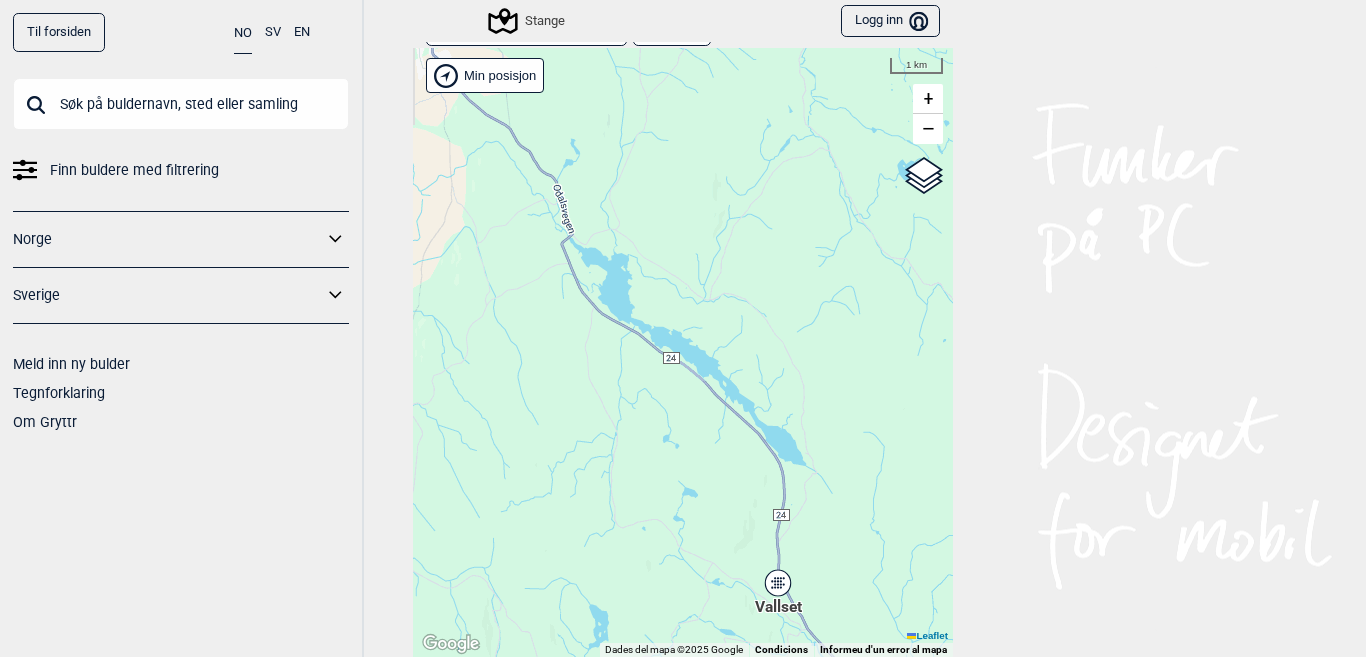 click on "Hallingdal
Stange
Buskerud syd
Oslo og omegn
Follo
Østfold
Drammen/Asker" at bounding box center (683, 352) 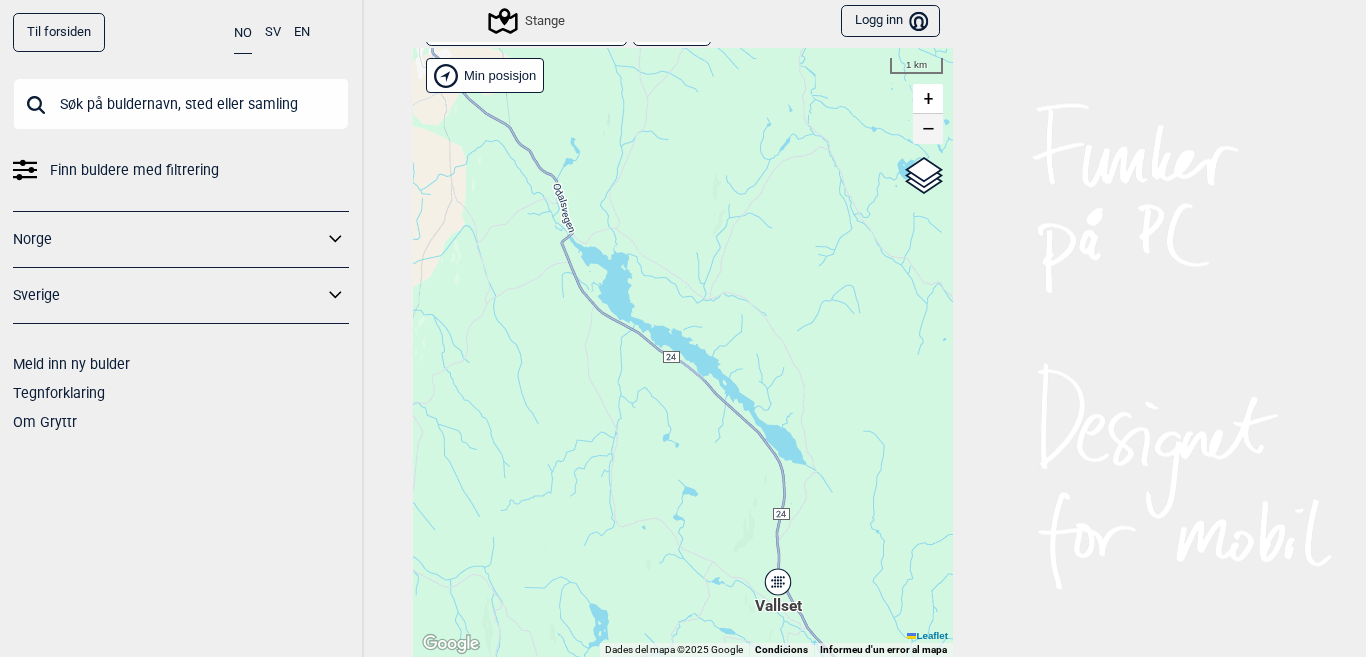 click on "−" at bounding box center [928, 129] 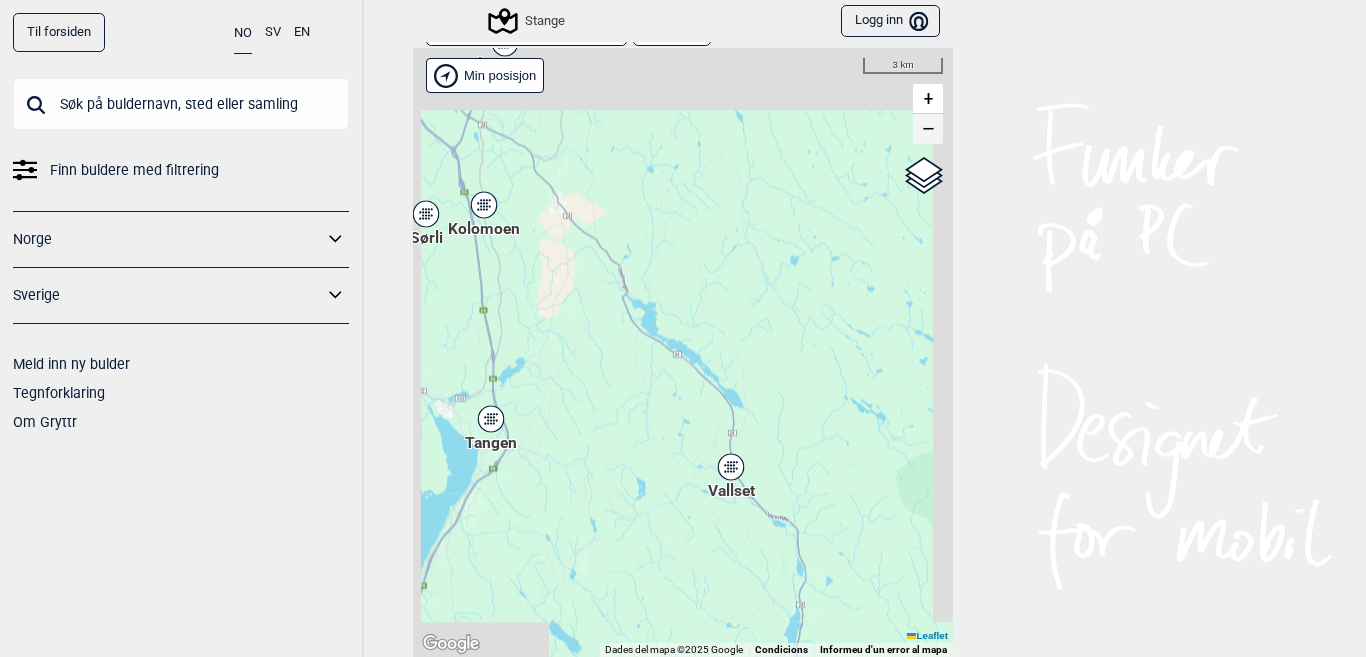 click on "−" at bounding box center [928, 129] 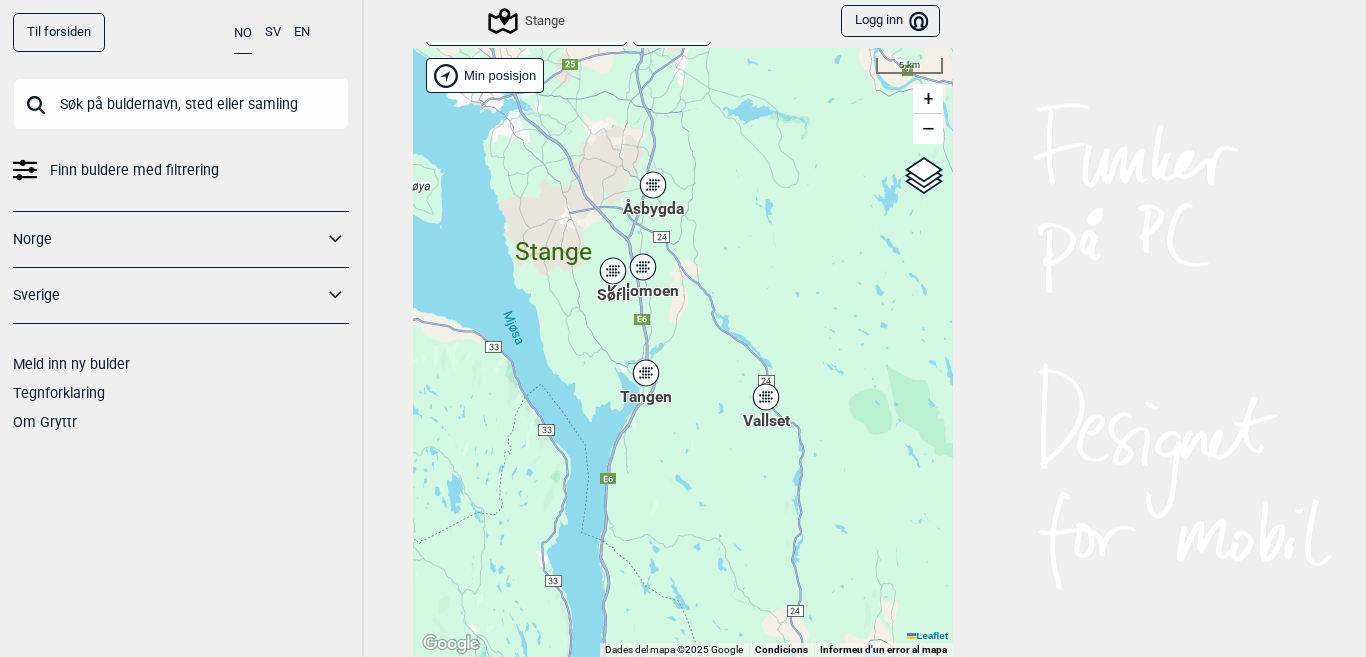 click on "Hallingdal
Stange
Buskerud syd
Oslo og omegn
Follo
Østfold
Drammen/Asker" at bounding box center [683, 352] 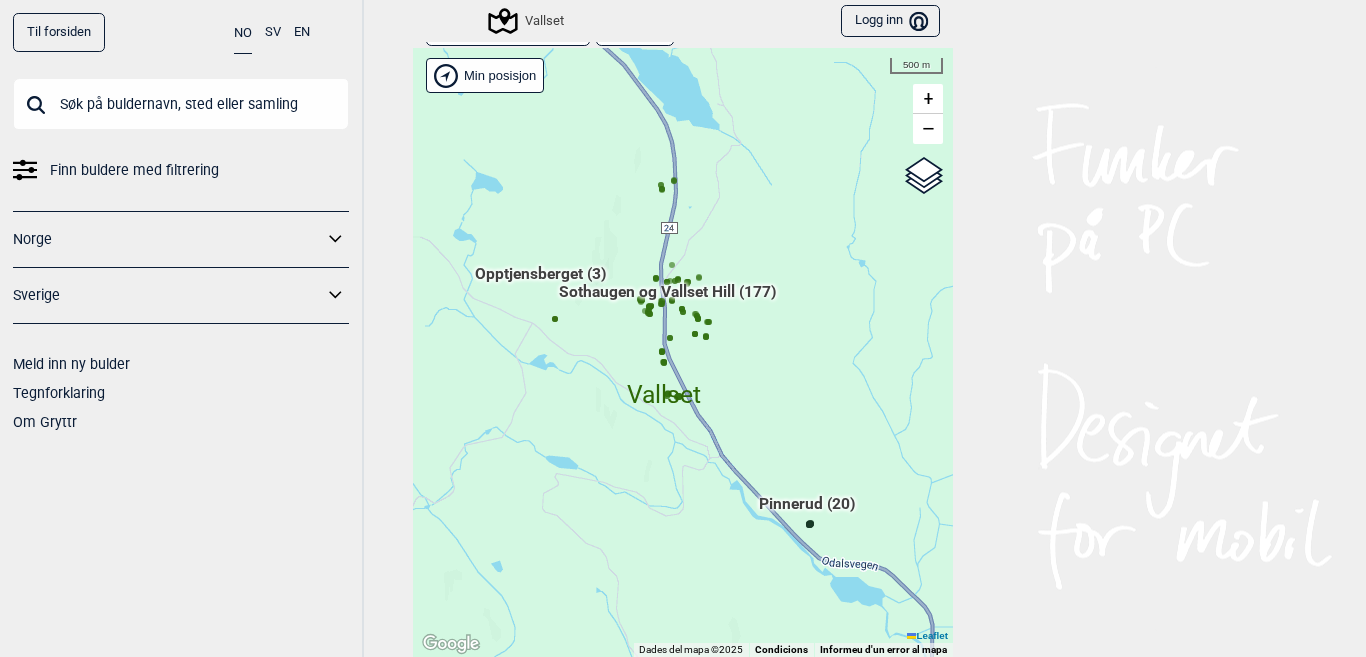 click on "Sothaugen og Vallset Hill (177)" at bounding box center [667, 300] 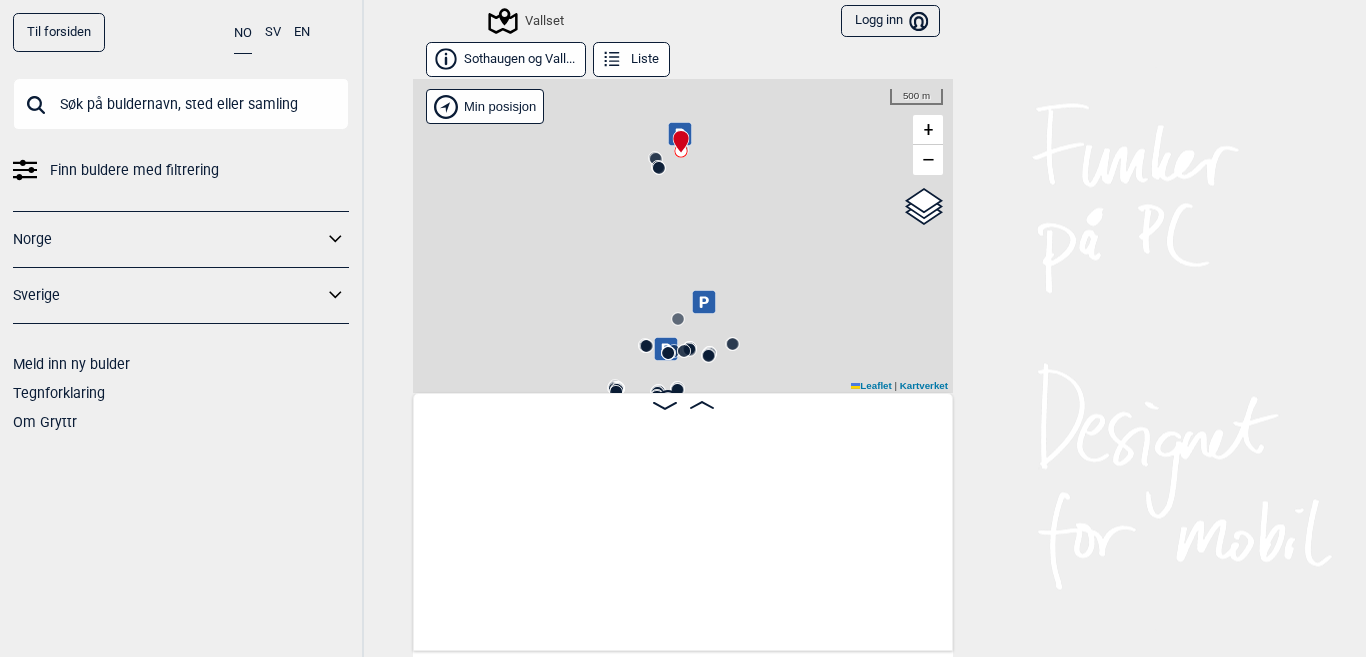 scroll, scrollTop: 0, scrollLeft: 157, axis: horizontal 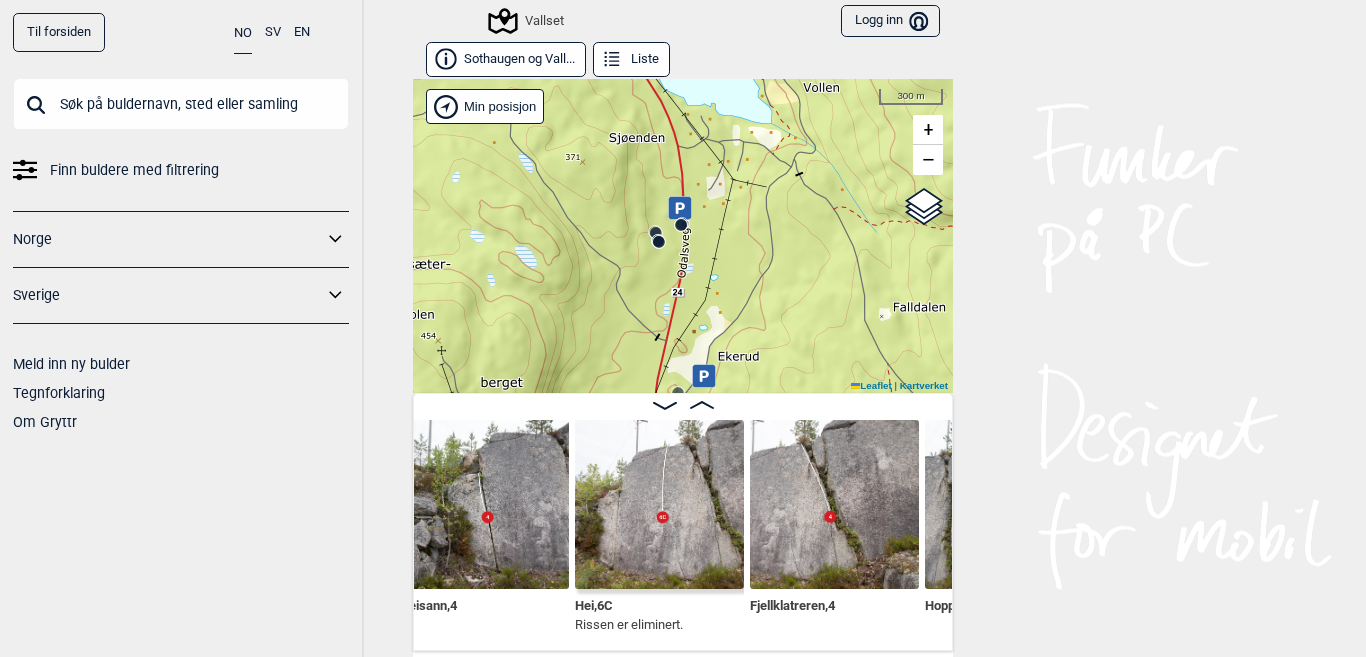 click at bounding box center (659, 504) 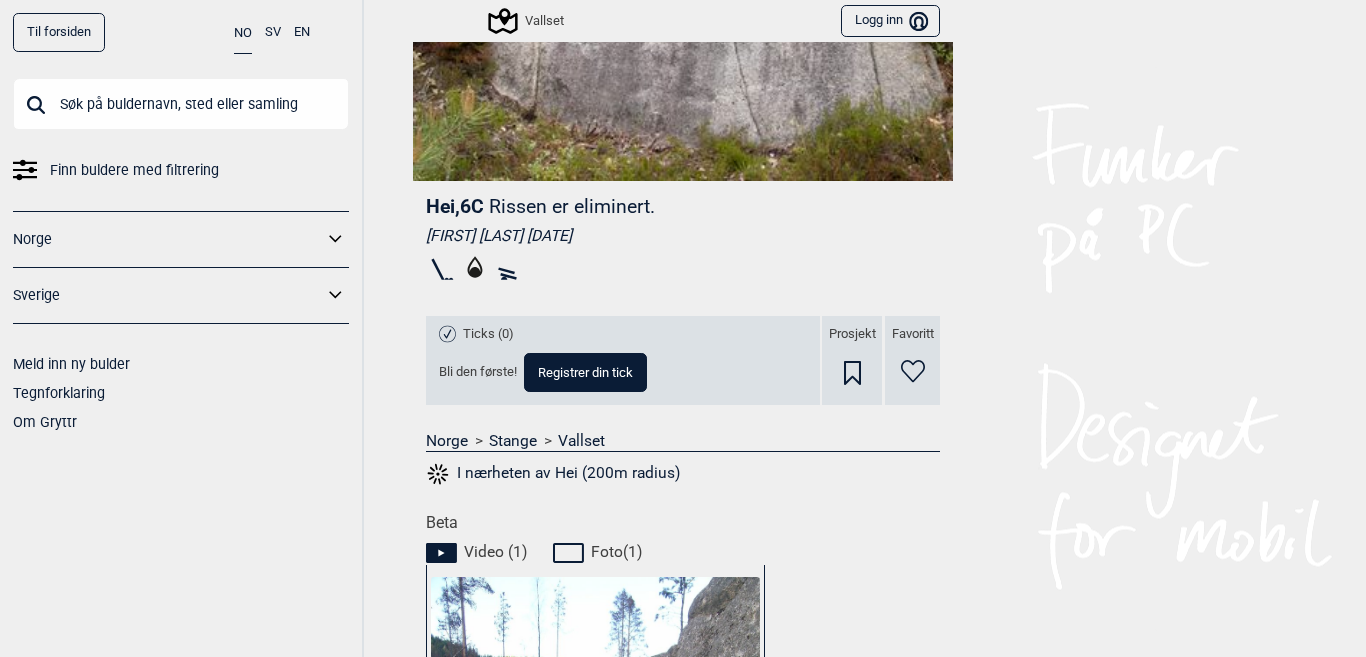 scroll, scrollTop: 0, scrollLeft: 0, axis: both 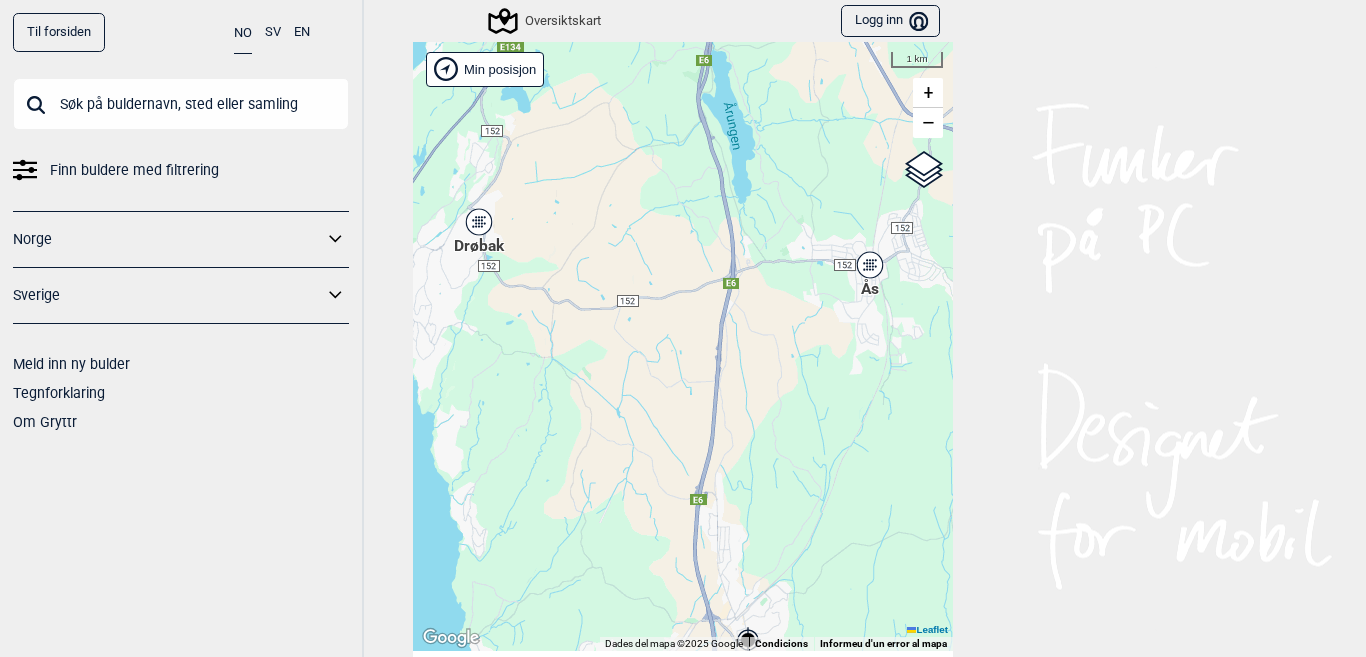 drag, startPoint x: 762, startPoint y: 228, endPoint x: 810, endPoint y: 451, distance: 228.10744 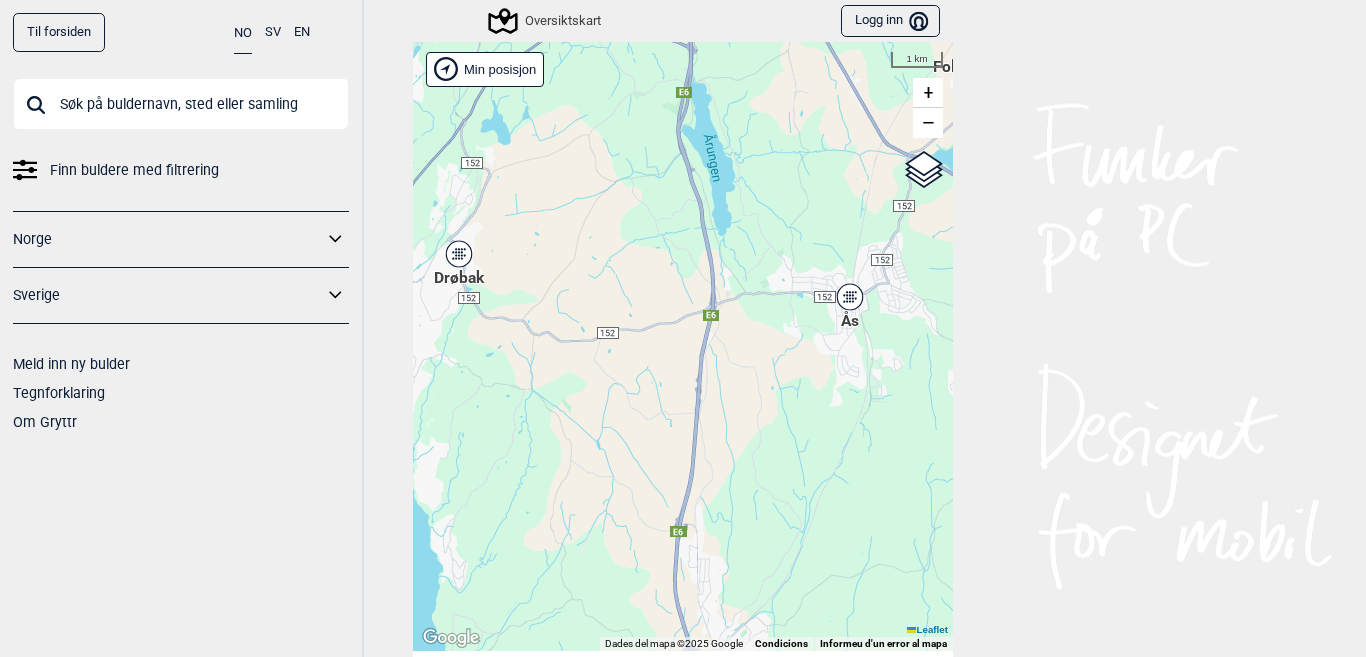 drag, startPoint x: 693, startPoint y: 232, endPoint x: 641, endPoint y: 255, distance: 56.859474 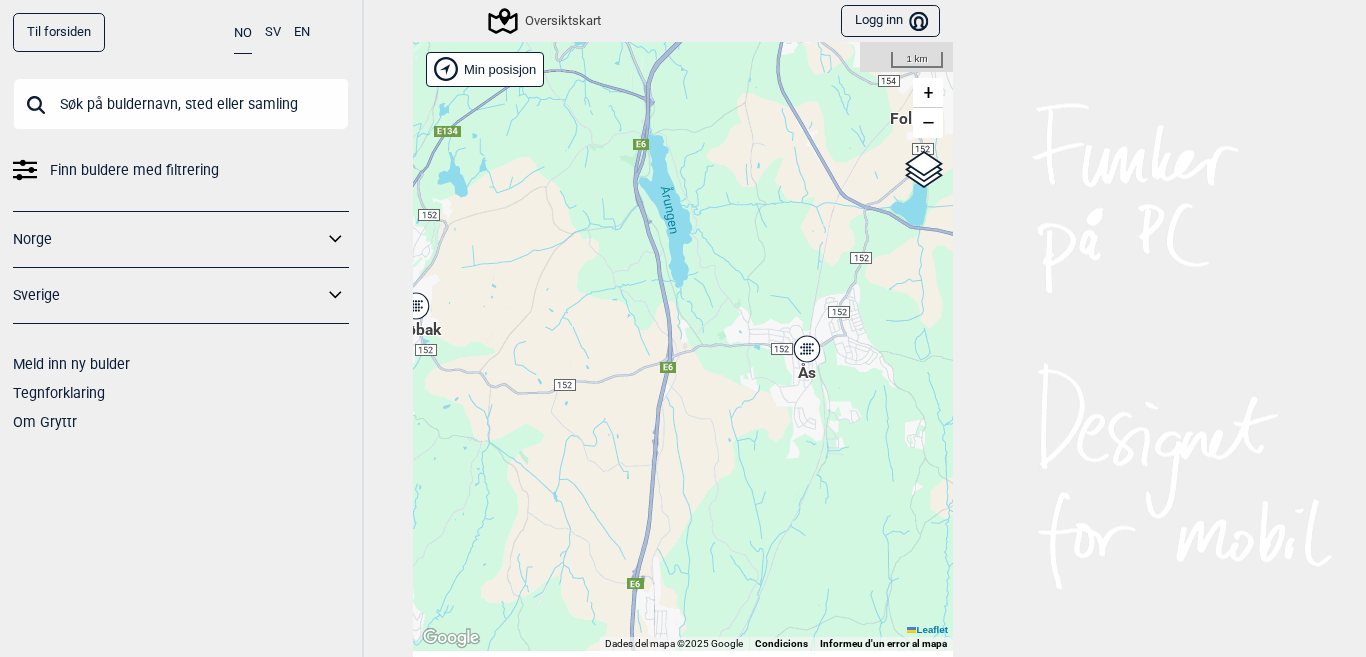 drag, startPoint x: 729, startPoint y: 154, endPoint x: 676, endPoint y: 415, distance: 266.32687 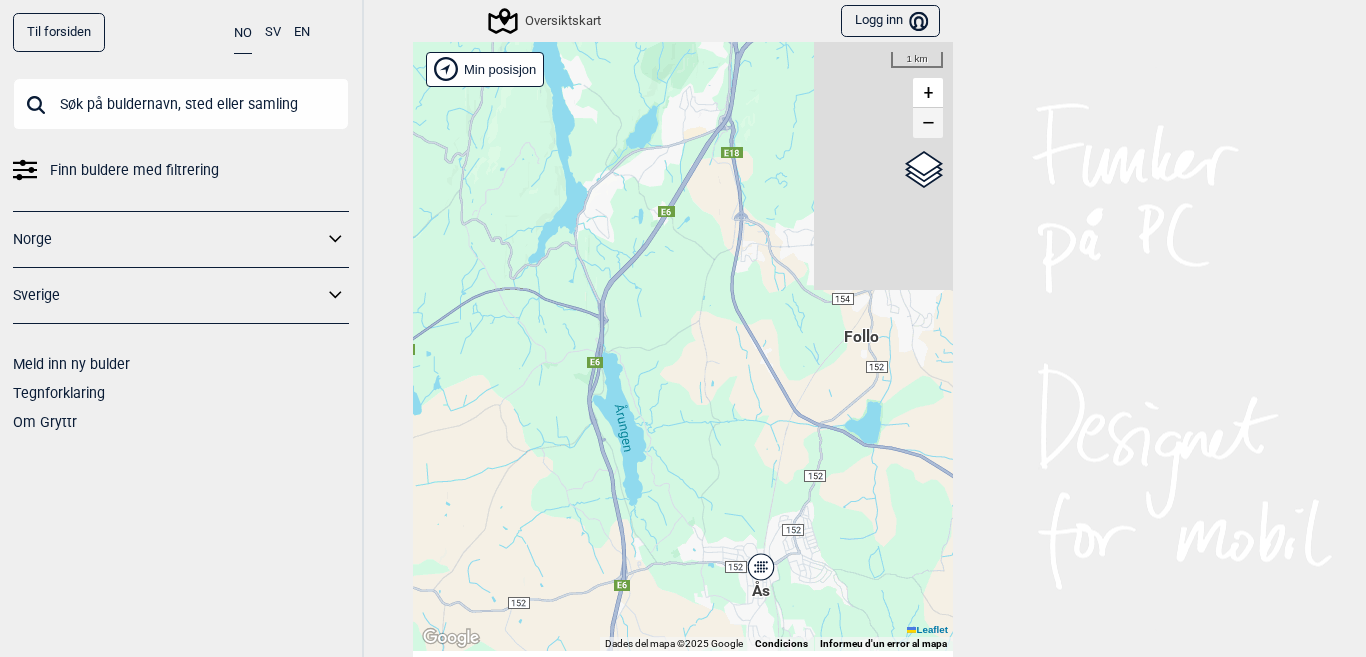 click on "−" at bounding box center [928, 123] 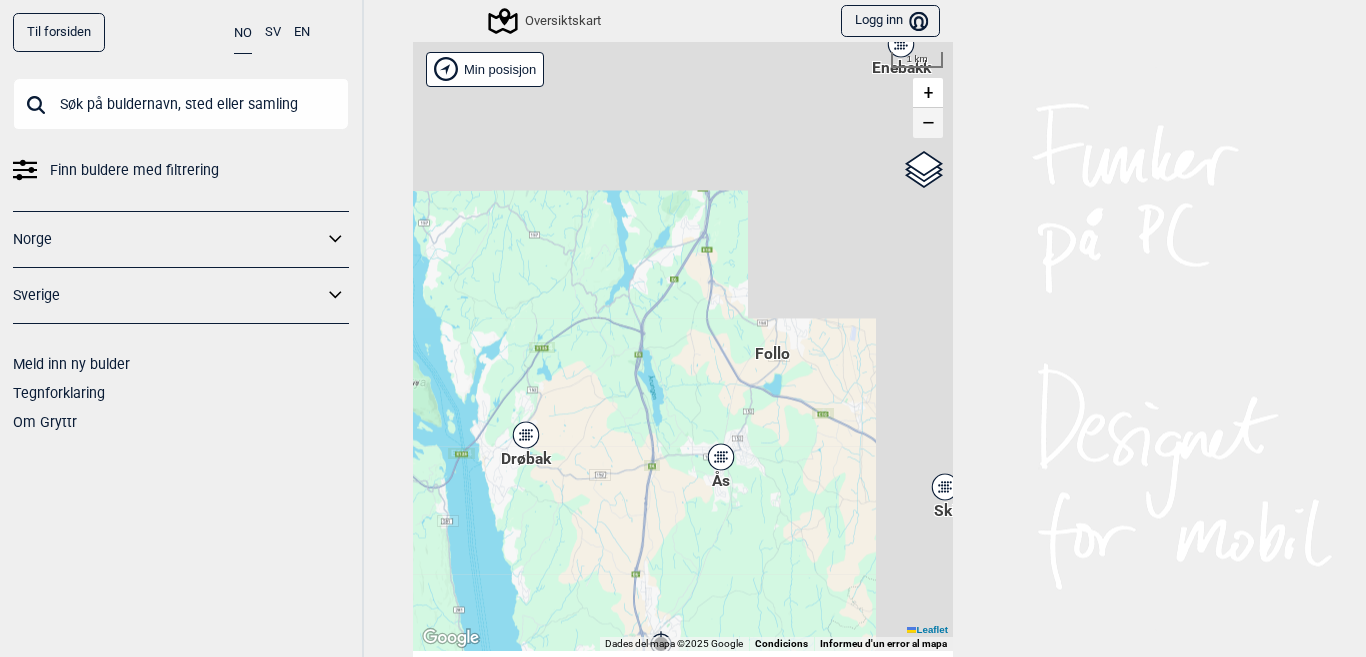 click on "−" at bounding box center (928, 123) 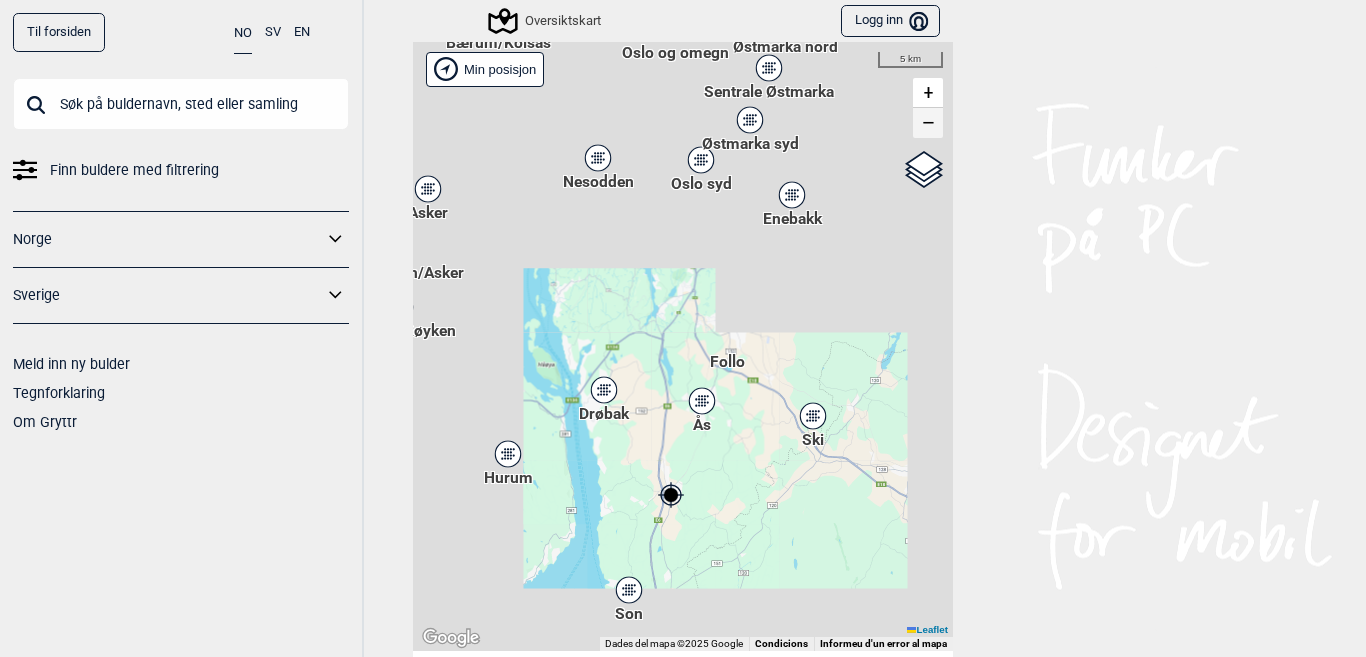 click on "−" at bounding box center (928, 123) 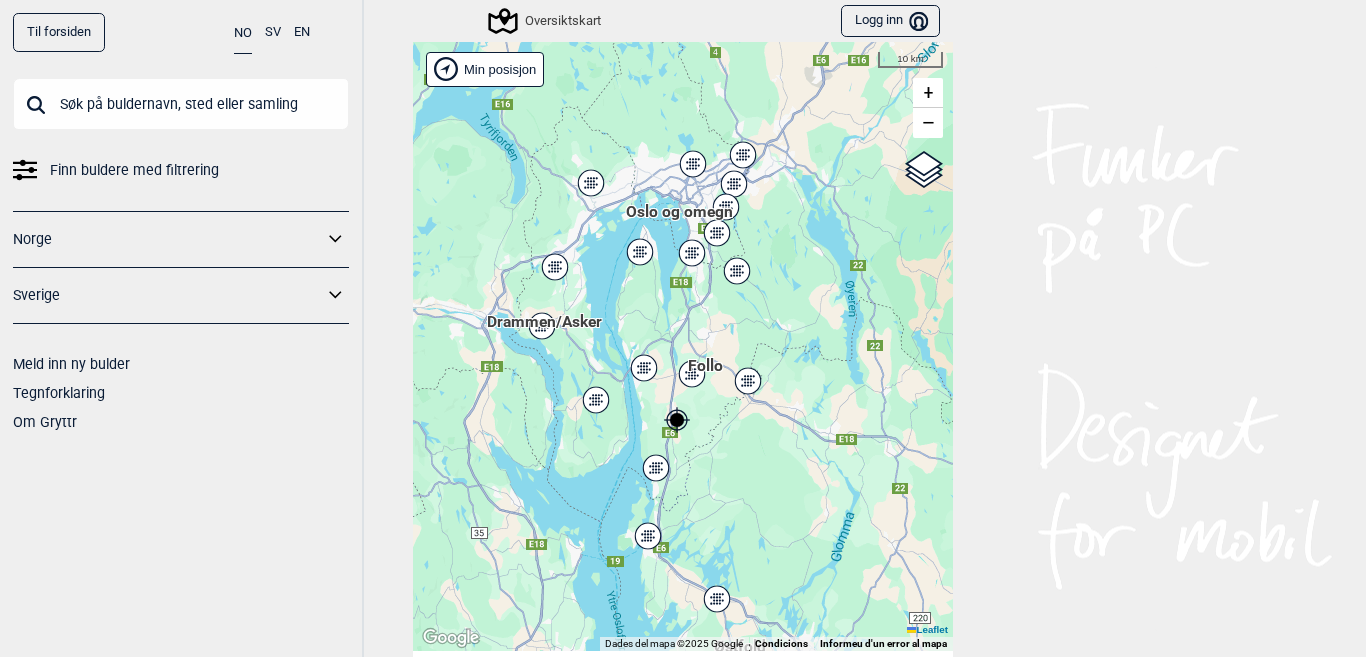 drag, startPoint x: 792, startPoint y: 140, endPoint x: 763, endPoint y: 469, distance: 330.27563 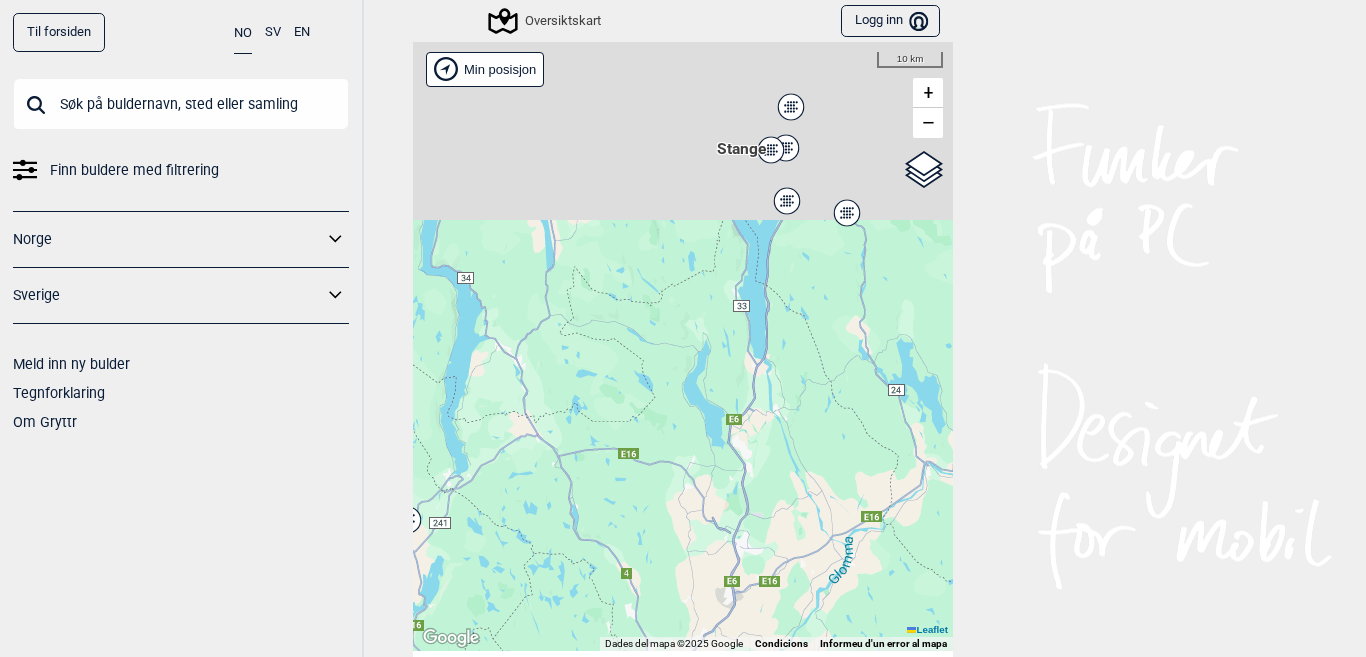 drag, startPoint x: 756, startPoint y: 437, endPoint x: 701, endPoint y: 512, distance: 93.00538 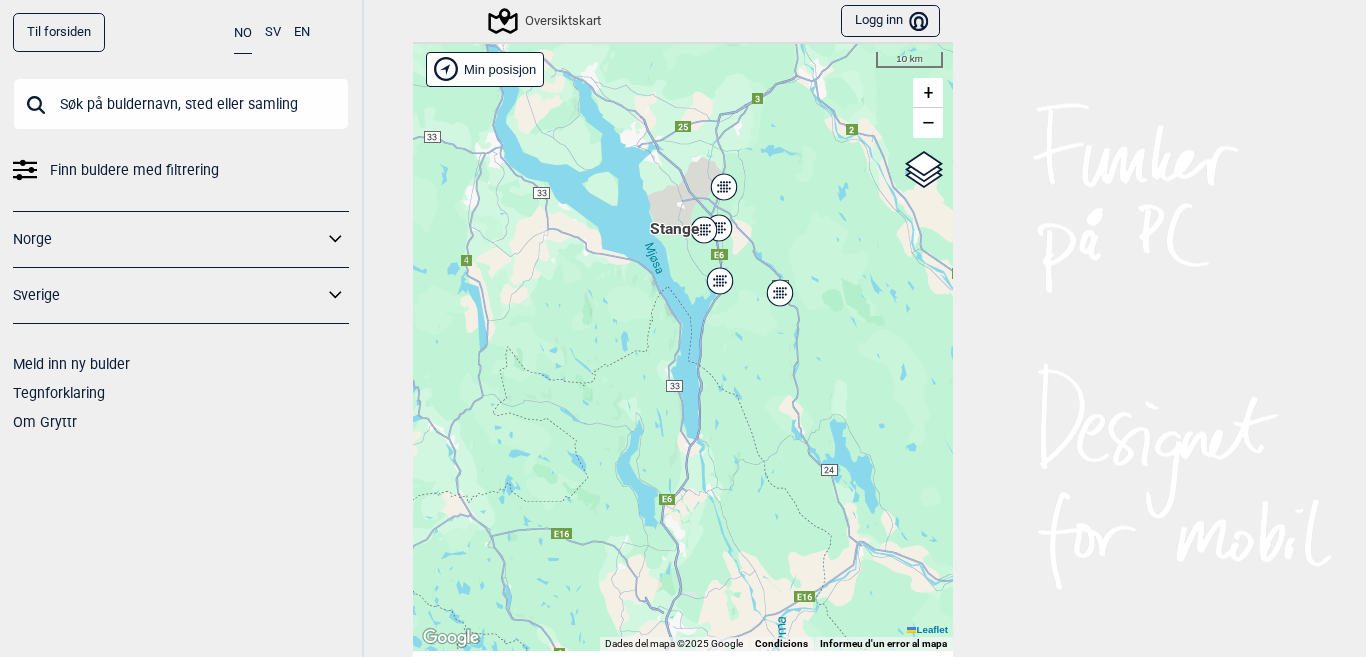 drag, startPoint x: 802, startPoint y: 384, endPoint x: 678, endPoint y: 373, distance: 124.486946 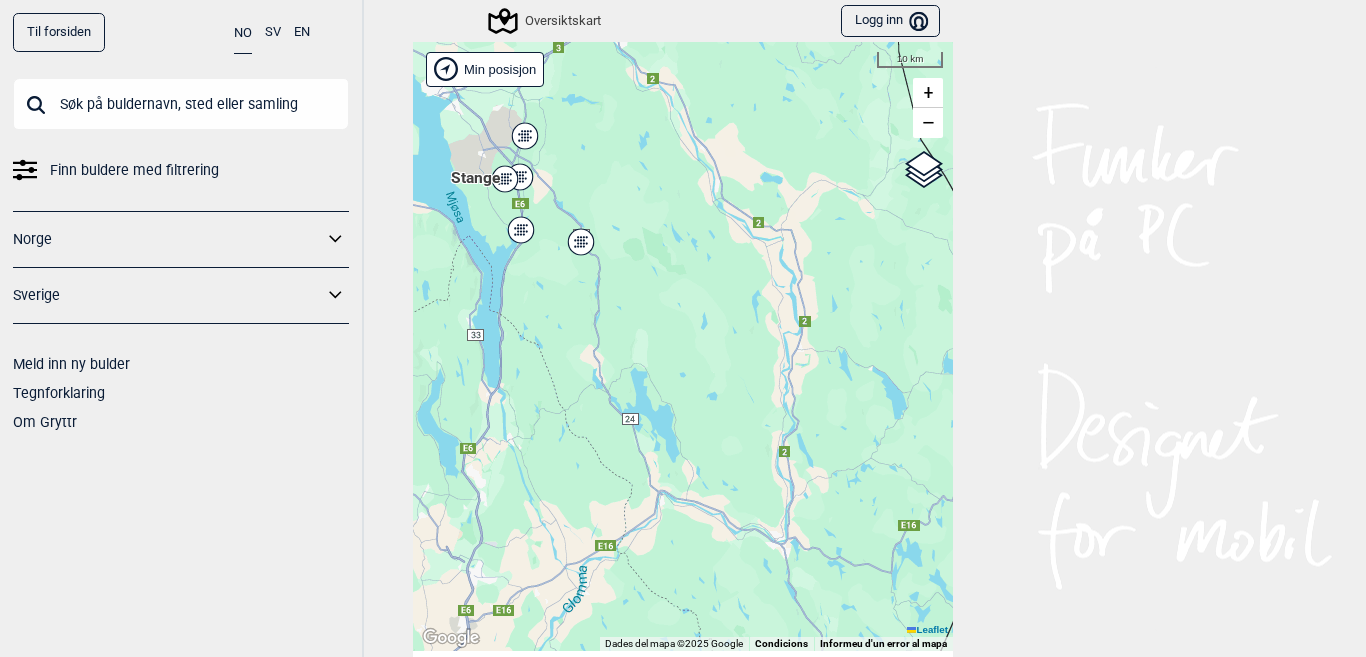 drag, startPoint x: 766, startPoint y: 457, endPoint x: 691, endPoint y: 417, distance: 85 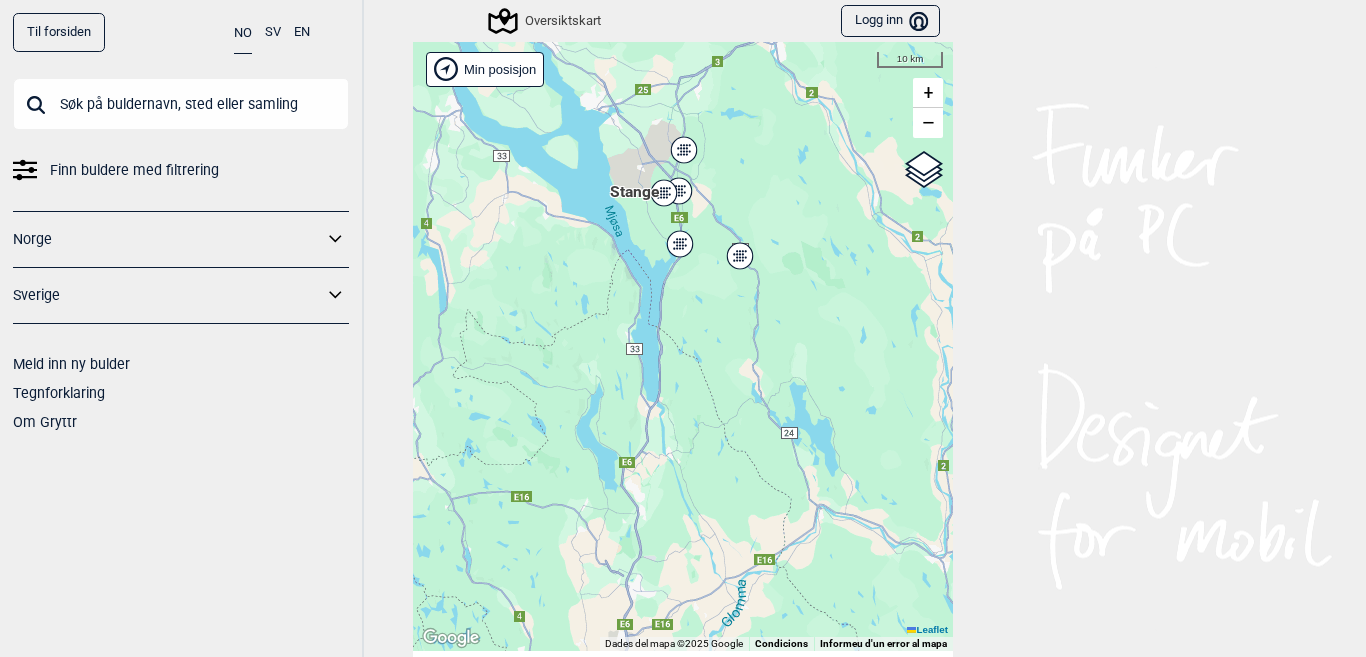 drag, startPoint x: 693, startPoint y: 490, endPoint x: 682, endPoint y: 261, distance: 229.26404 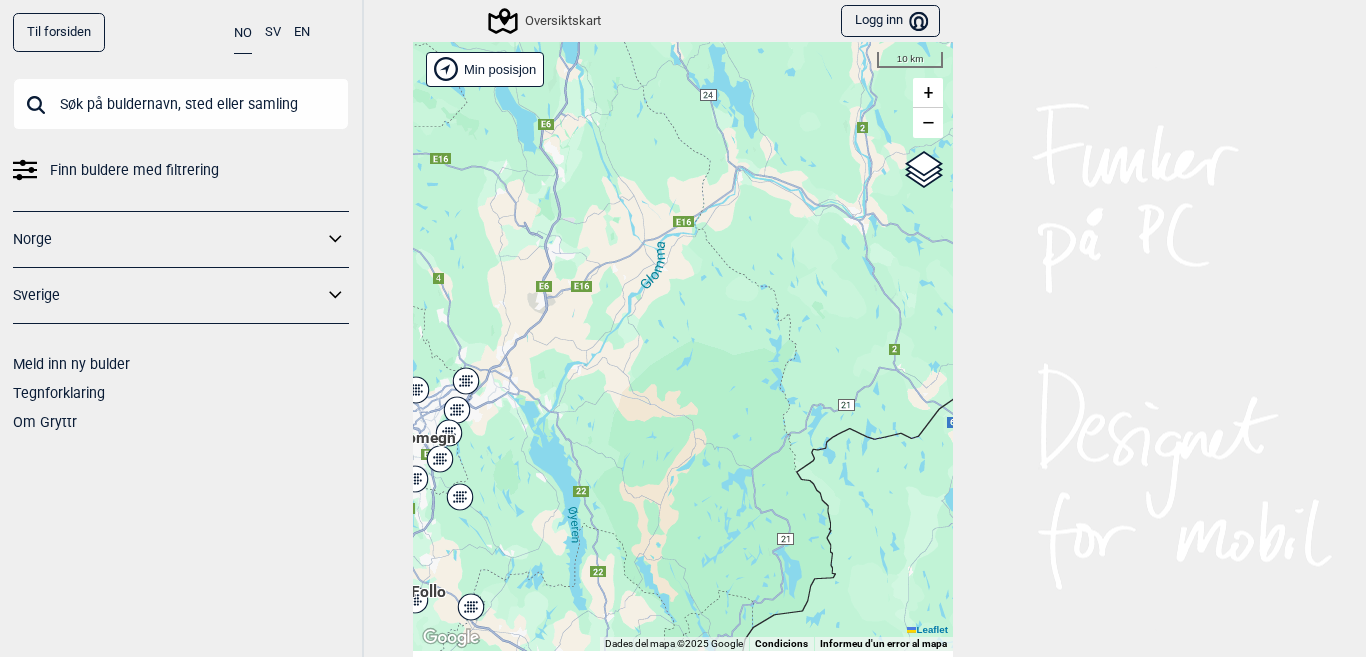 drag, startPoint x: 722, startPoint y: 416, endPoint x: 726, endPoint y: 321, distance: 95.084175 